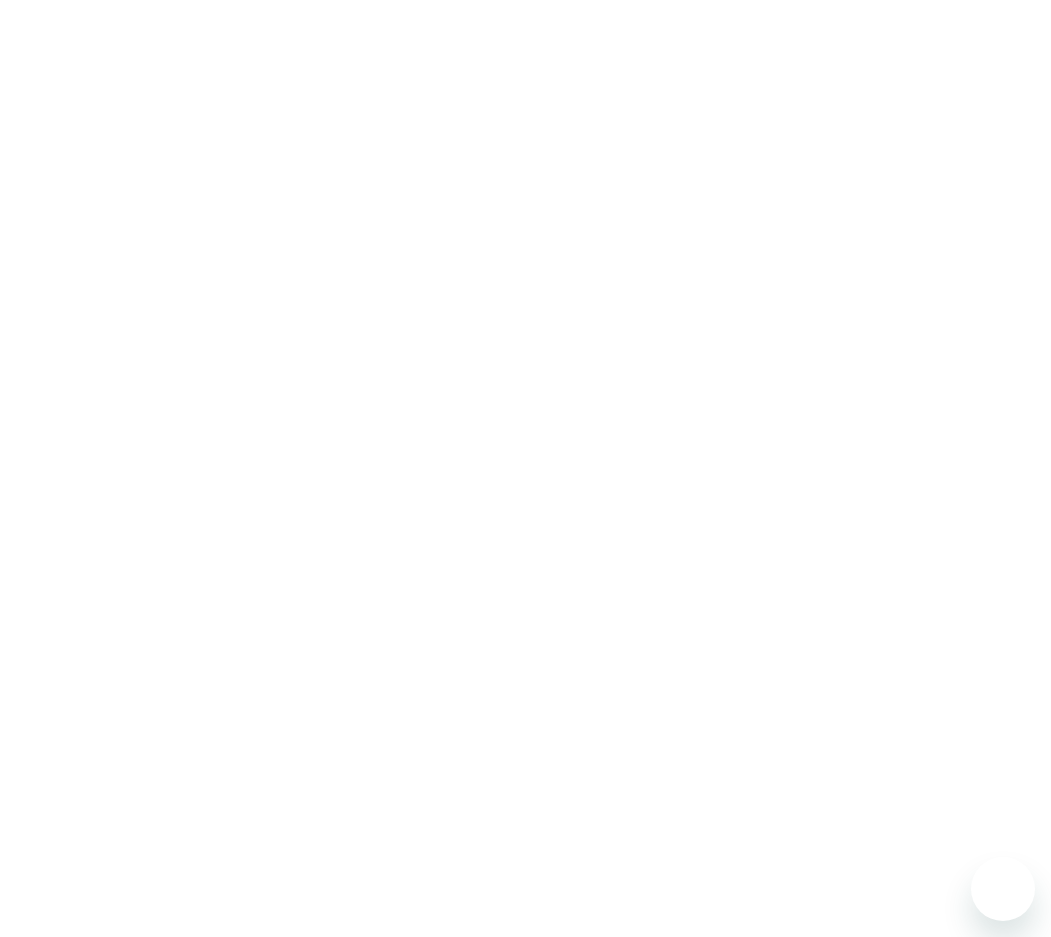 scroll, scrollTop: 0, scrollLeft: 0, axis: both 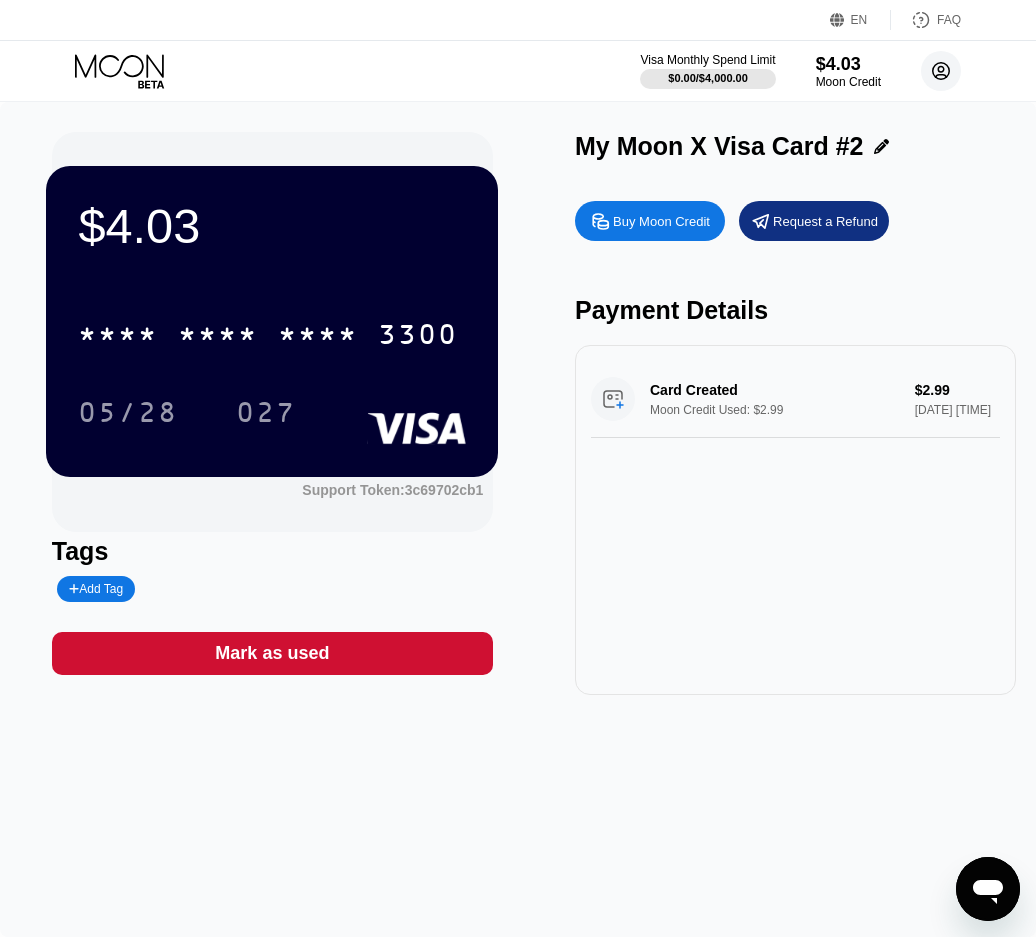click 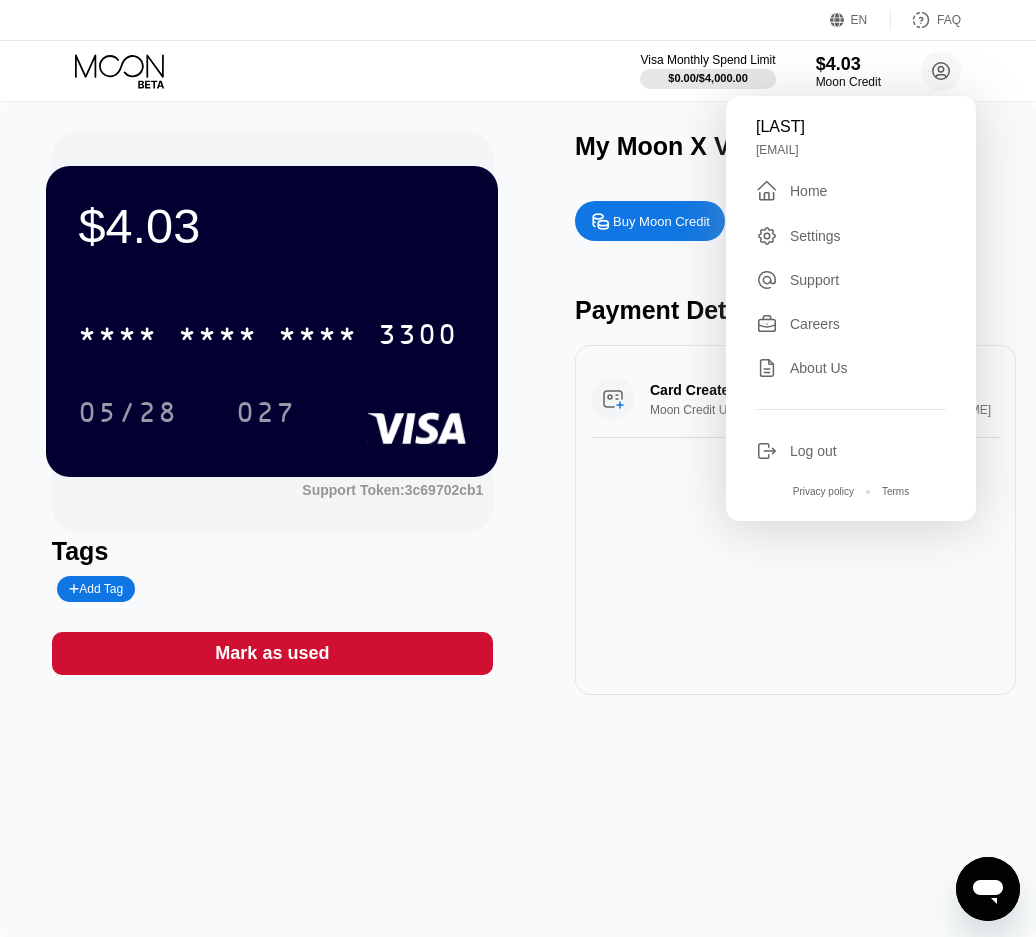 click on "$4.03 * * * * * * * * * * * * 3300 05/28 027 Support Token:  3c69702cb1 Tags  Add Tag Mark as used My Moon X Visa Card #2 Buy Moon Credit Request a Refund Payment Details Card Created Moon Credit Used: $2.99 $2.99 Jun 21, 2025 12:18 PM" at bounding box center [518, 519] 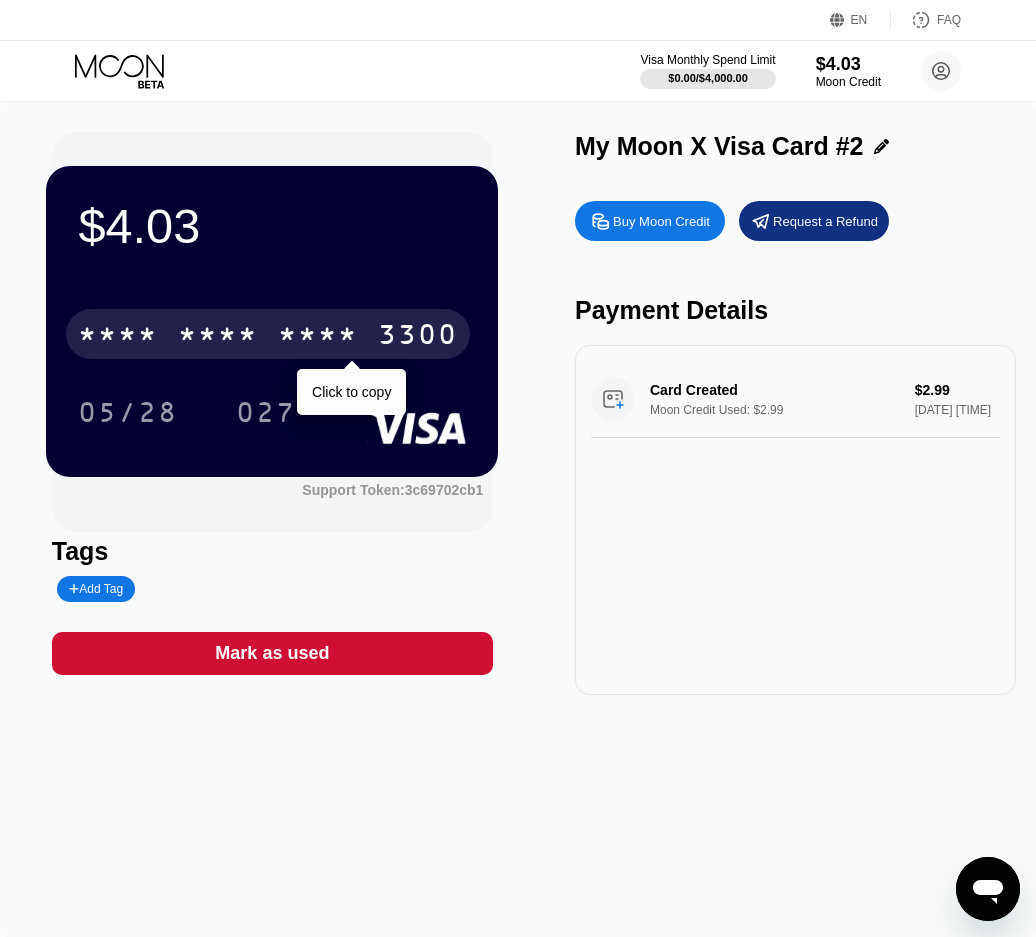 click on "3300" at bounding box center [418, 337] 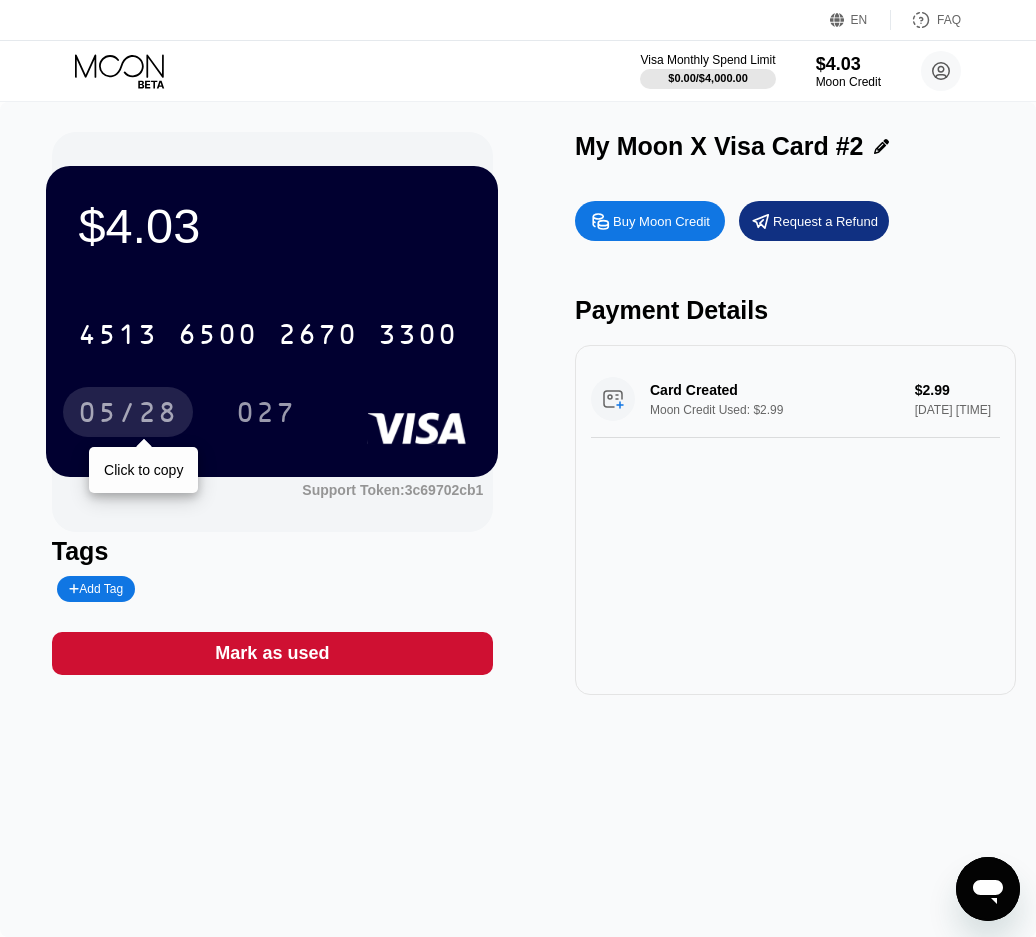 click on "05/28" at bounding box center (128, 415) 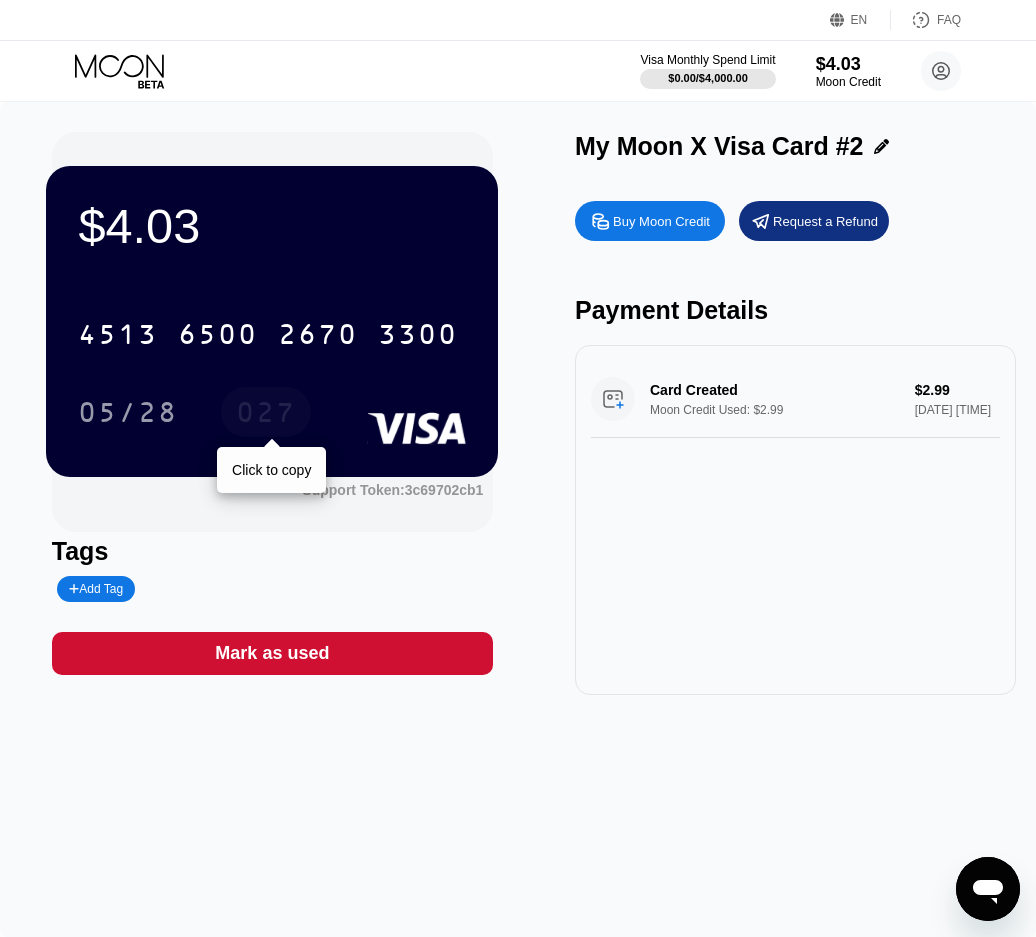 click on "027" at bounding box center [266, 415] 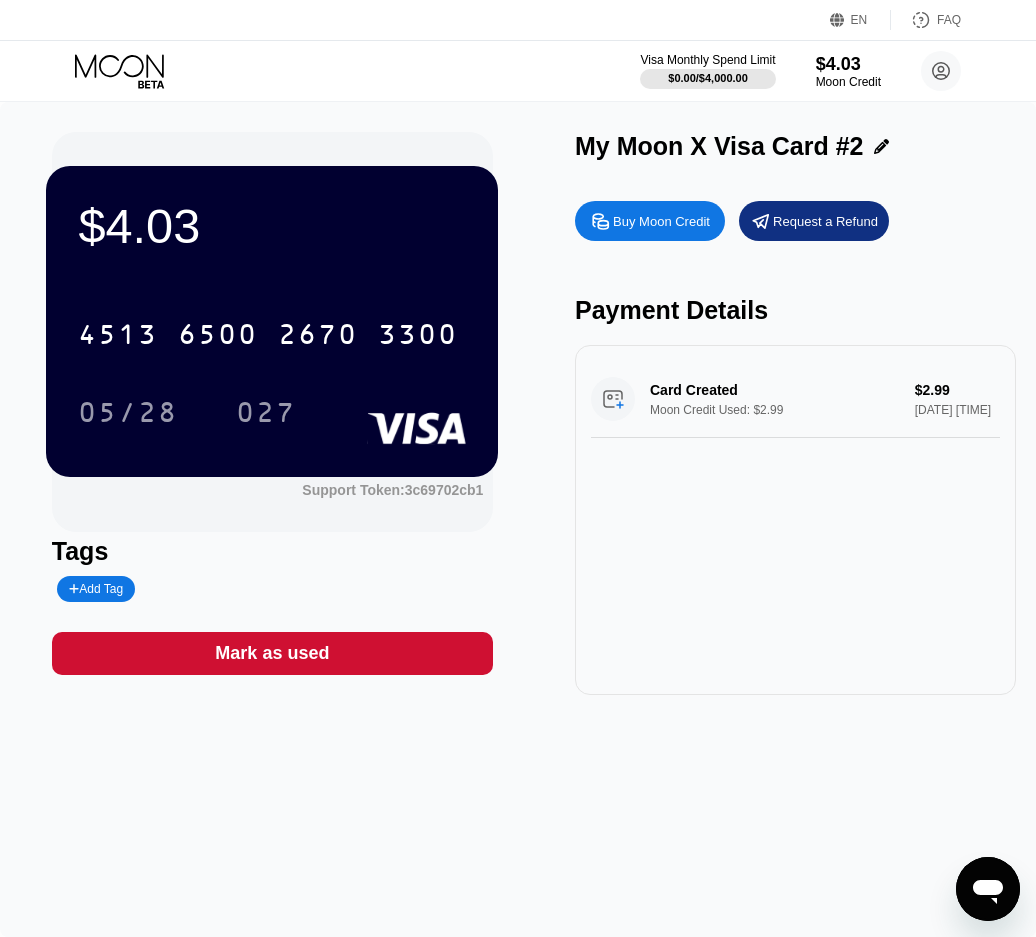 click 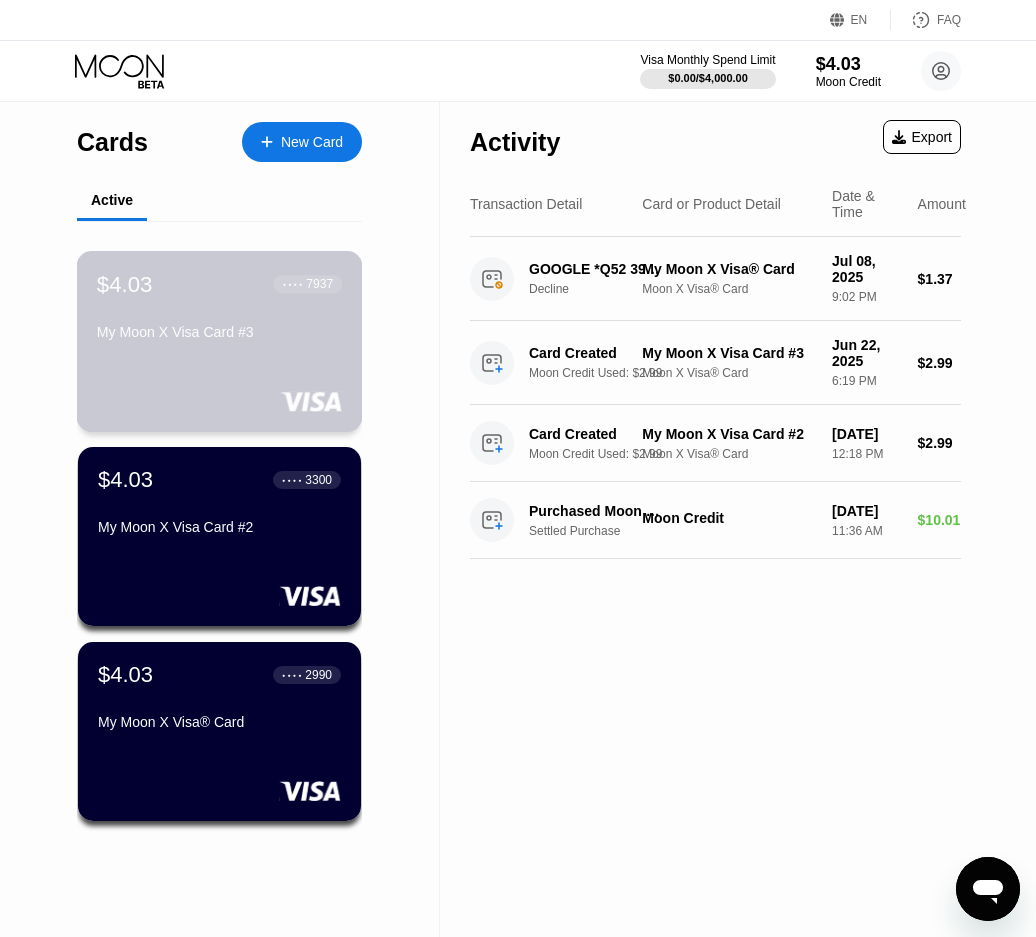 click on "$4.03 ● ● ● ● 7937 My Moon X Visa Card #3" at bounding box center (219, 309) 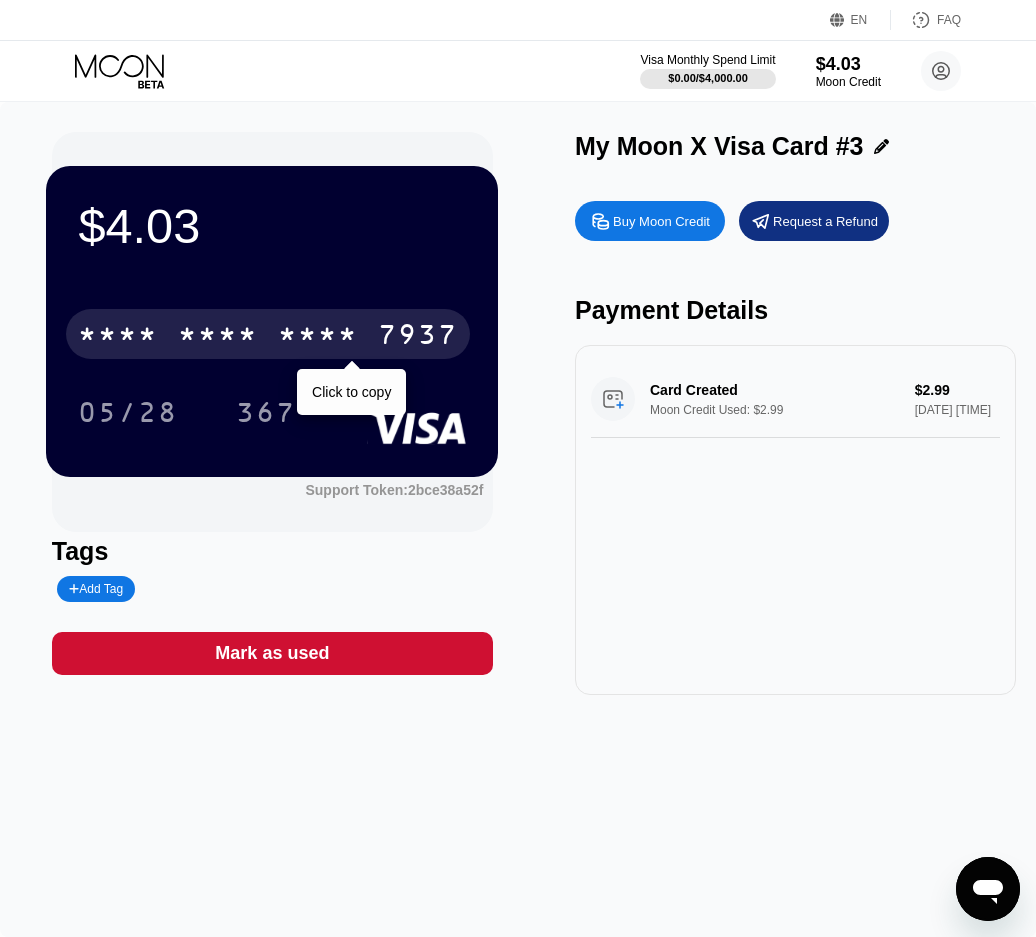 click on "* * * *" at bounding box center (218, 337) 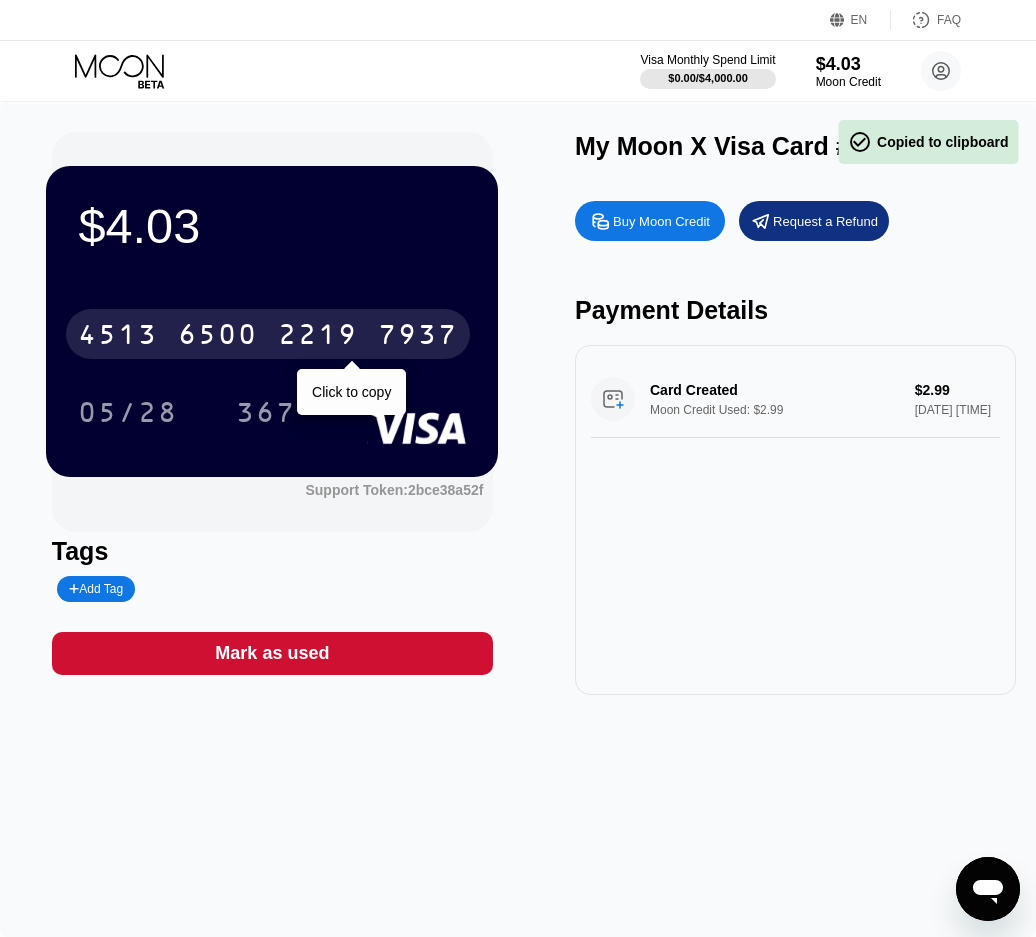 click on "6500" at bounding box center (218, 337) 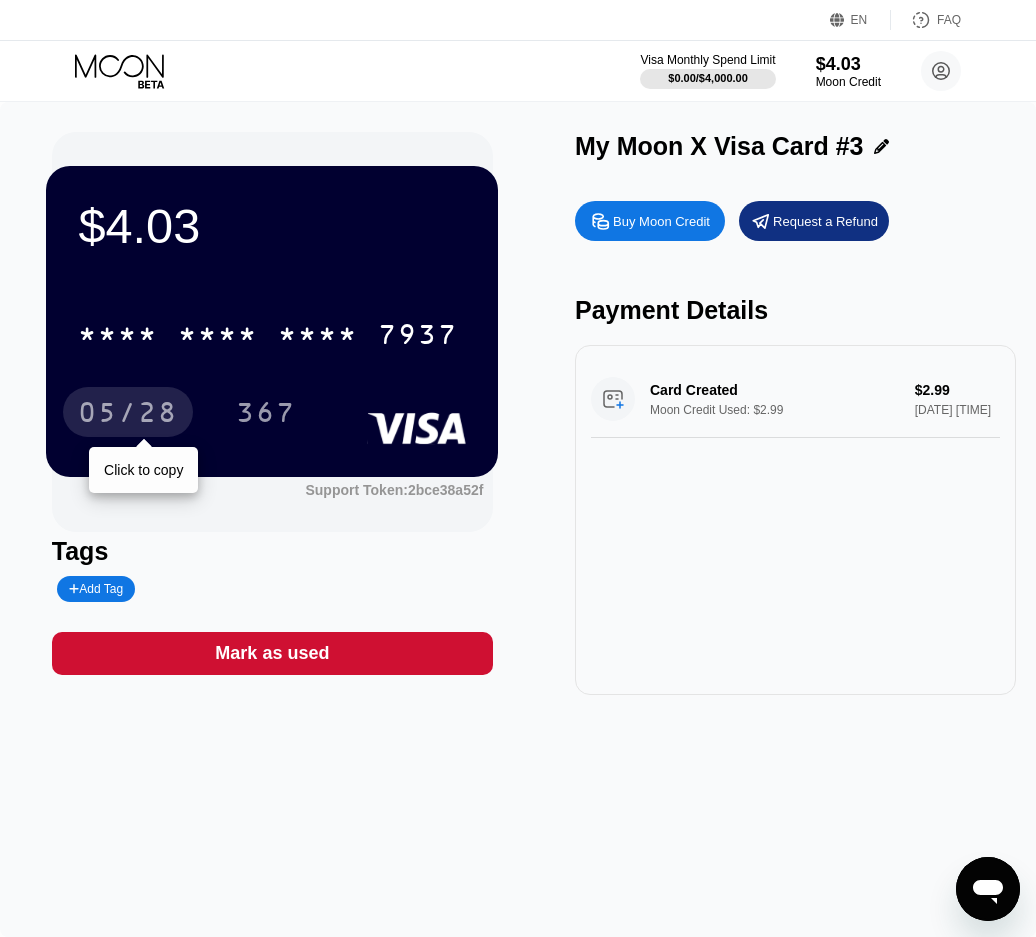 click on "05/28" at bounding box center [128, 415] 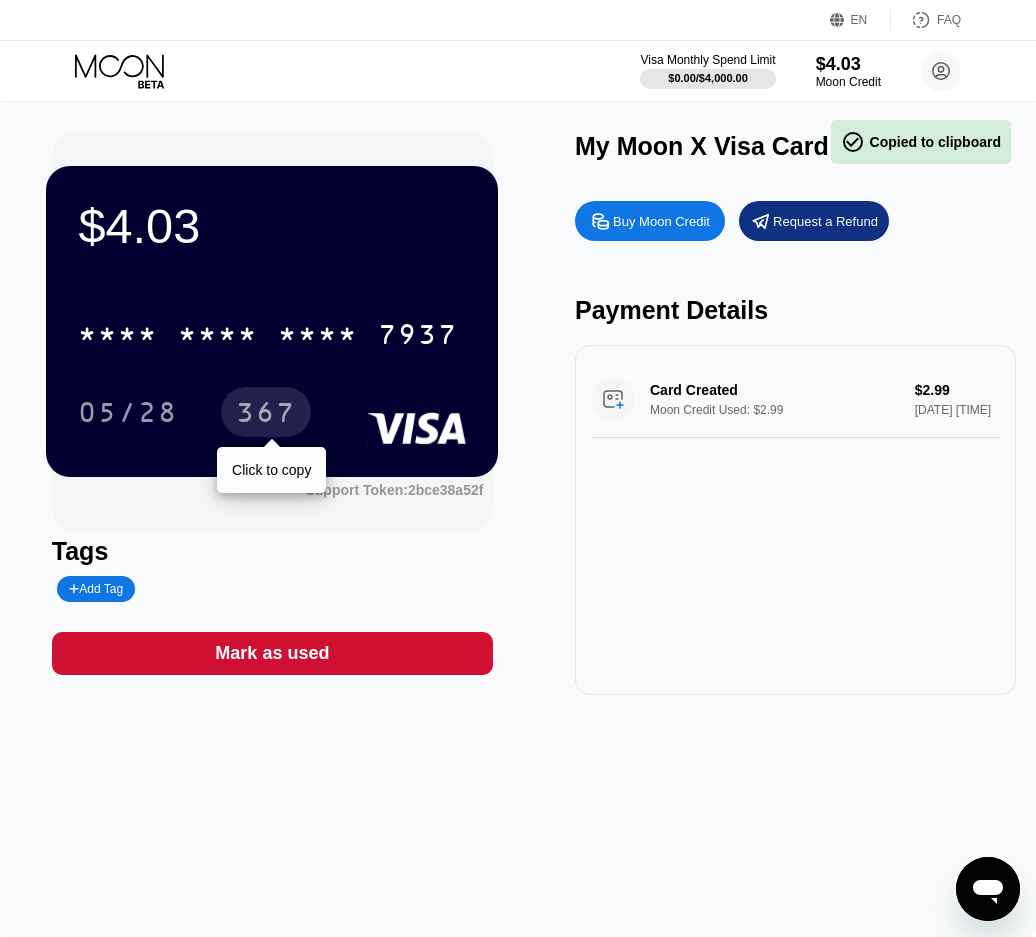 click on "367" at bounding box center (266, 415) 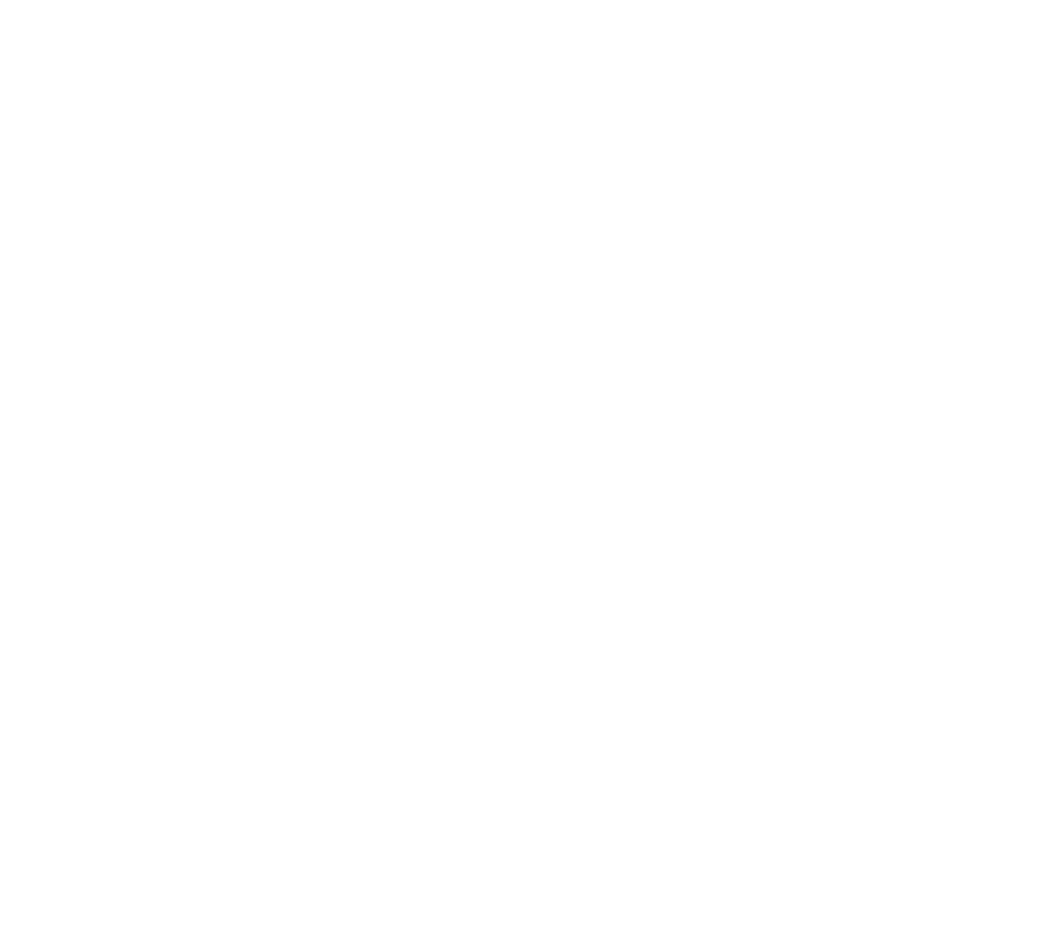 scroll, scrollTop: 0, scrollLeft: 0, axis: both 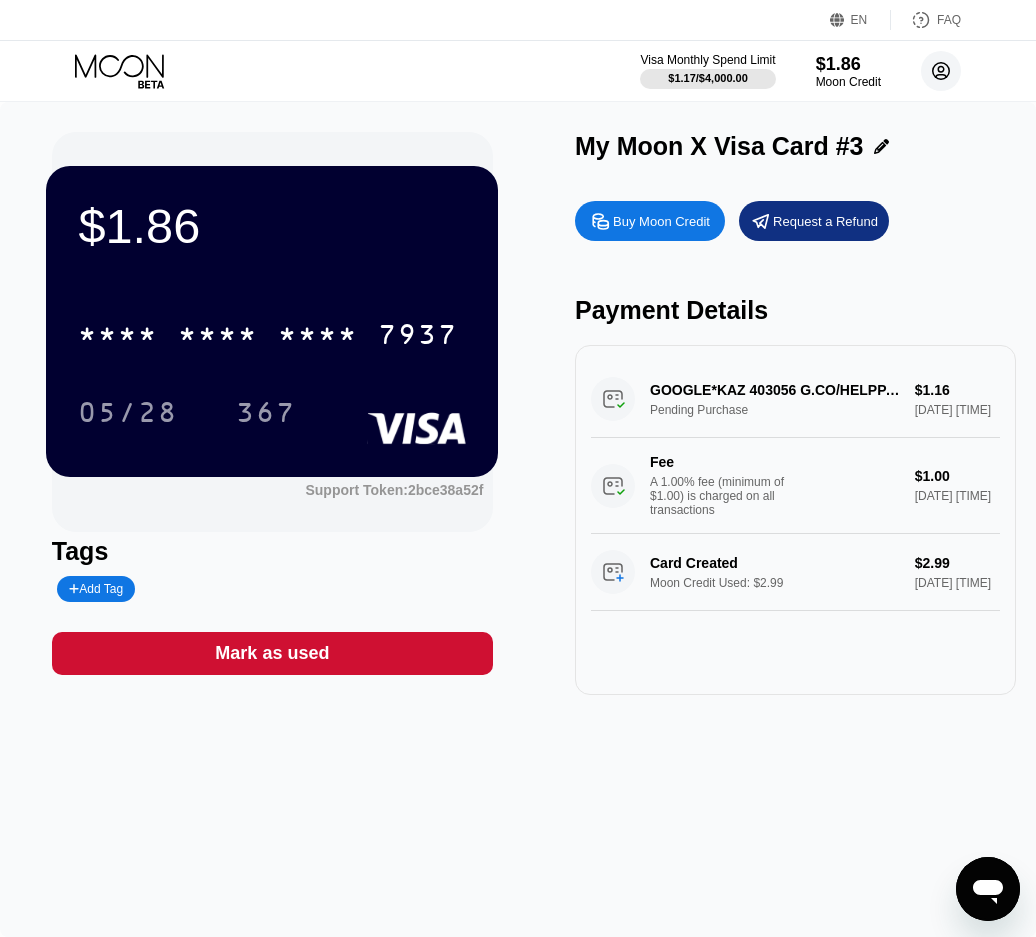 click 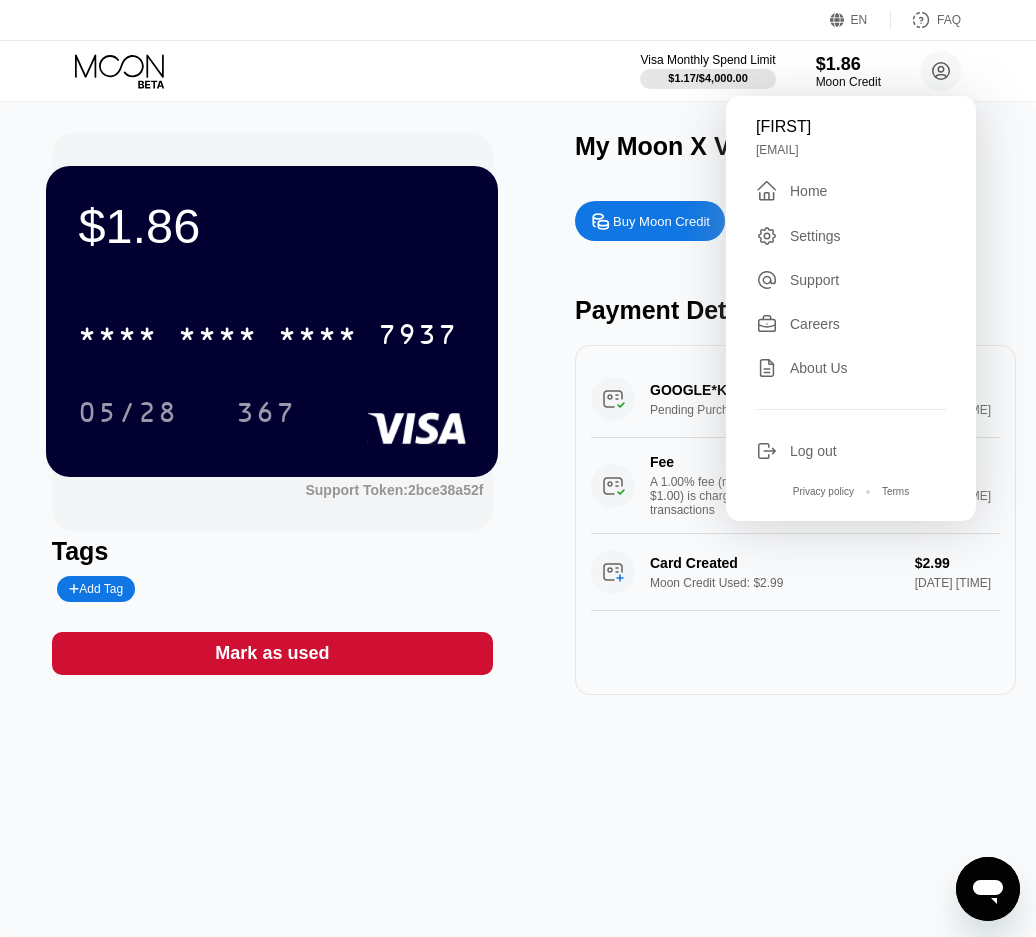click on "Log out" at bounding box center [851, 451] 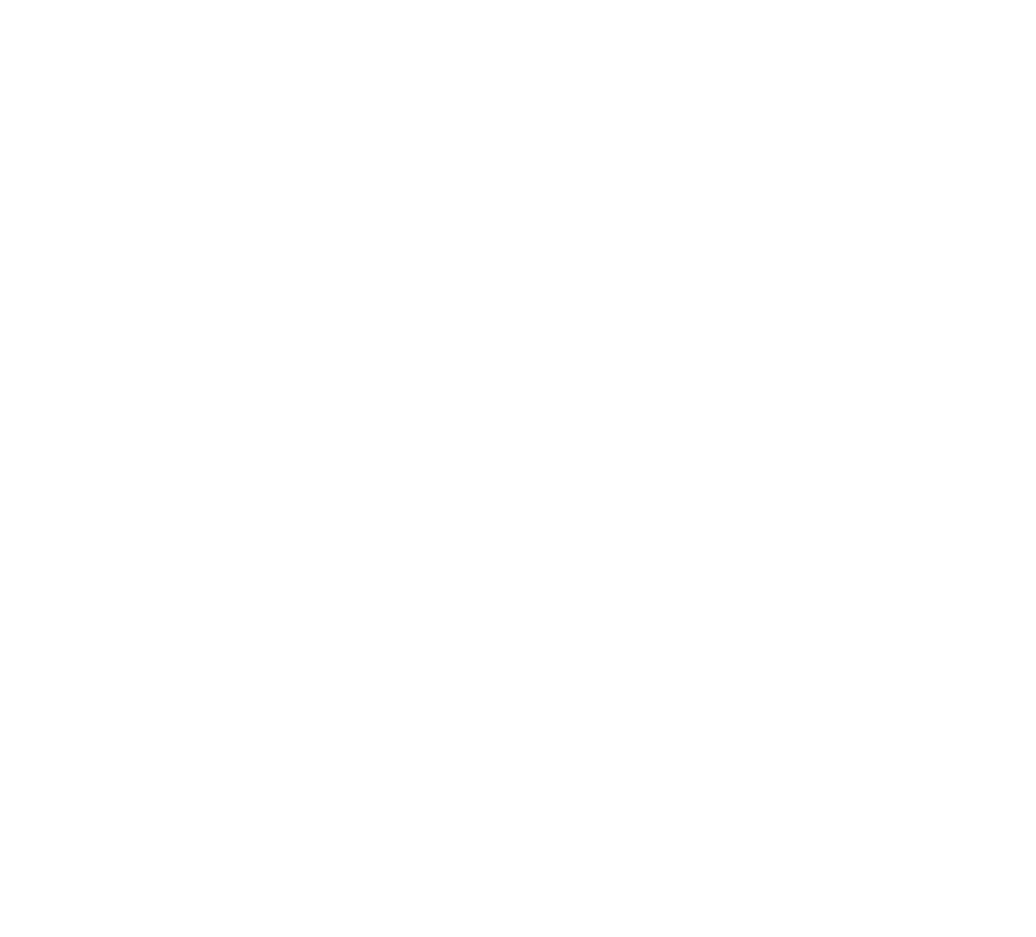 scroll, scrollTop: 0, scrollLeft: 0, axis: both 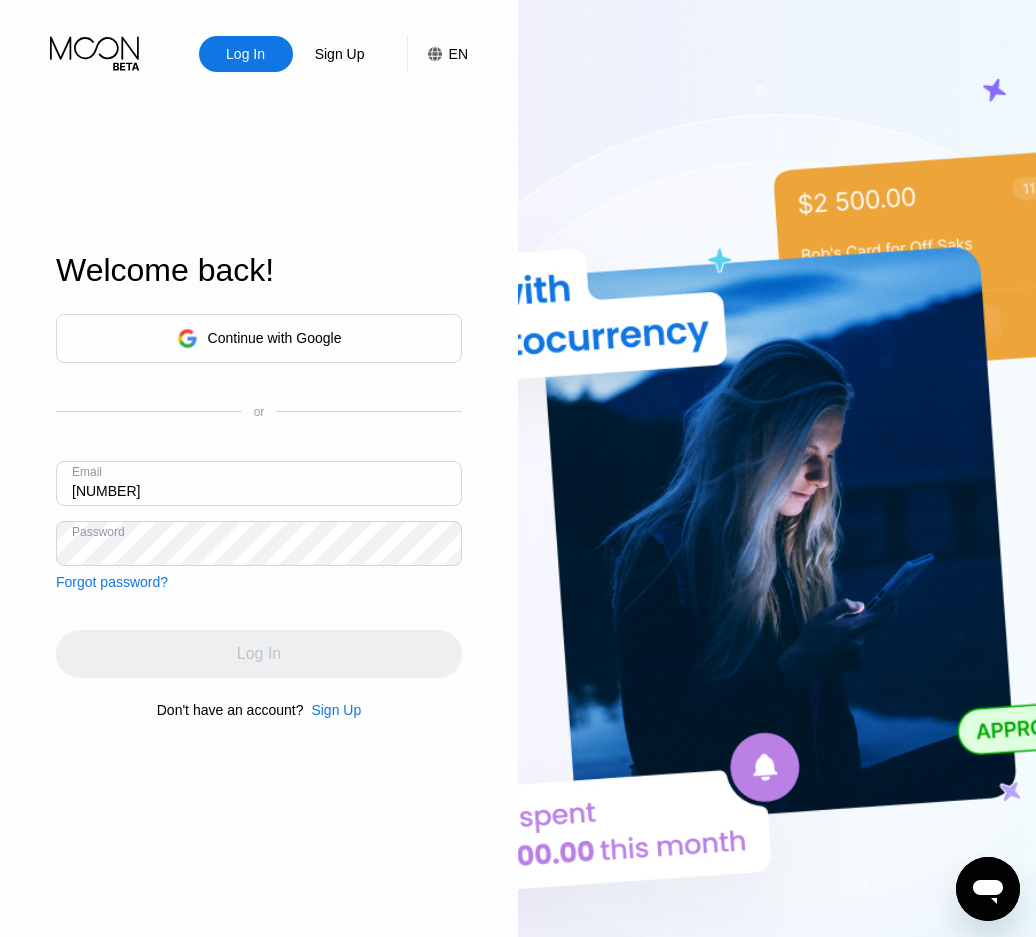 click on "sukhwinder199200" at bounding box center [259, 483] 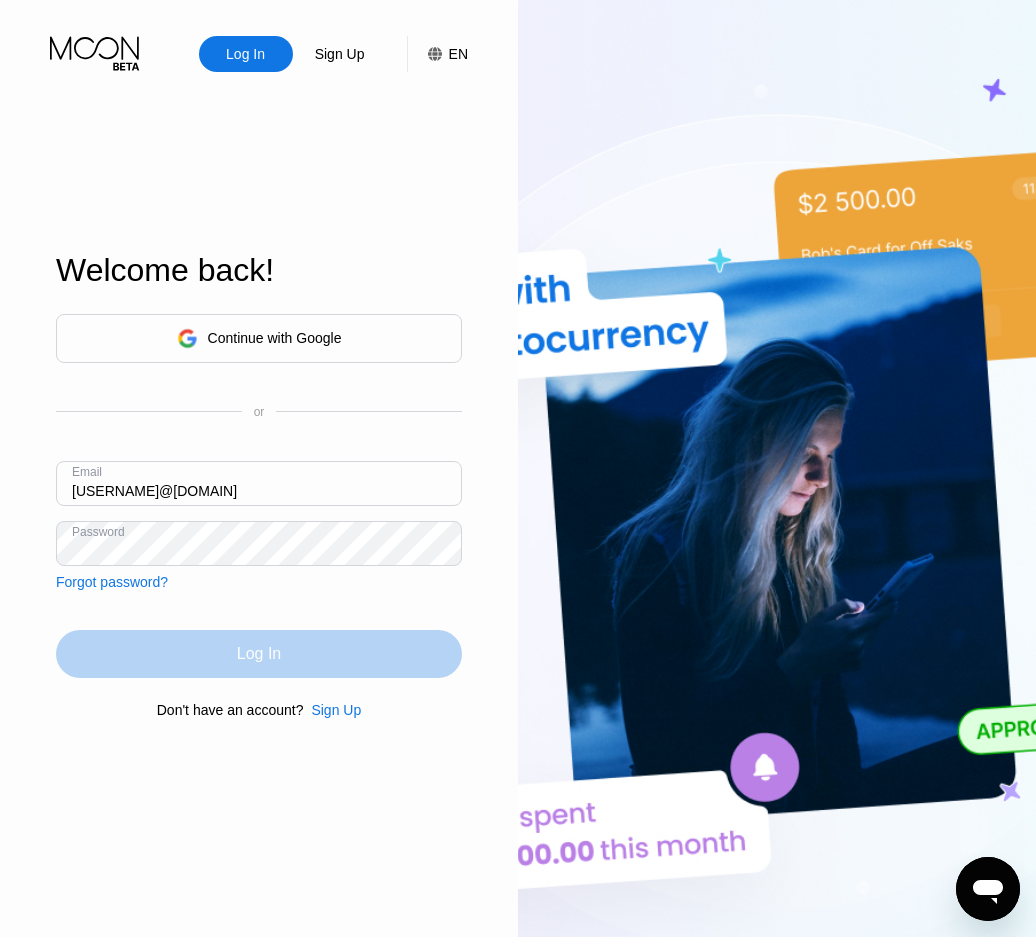 click on "Log In" at bounding box center (259, 654) 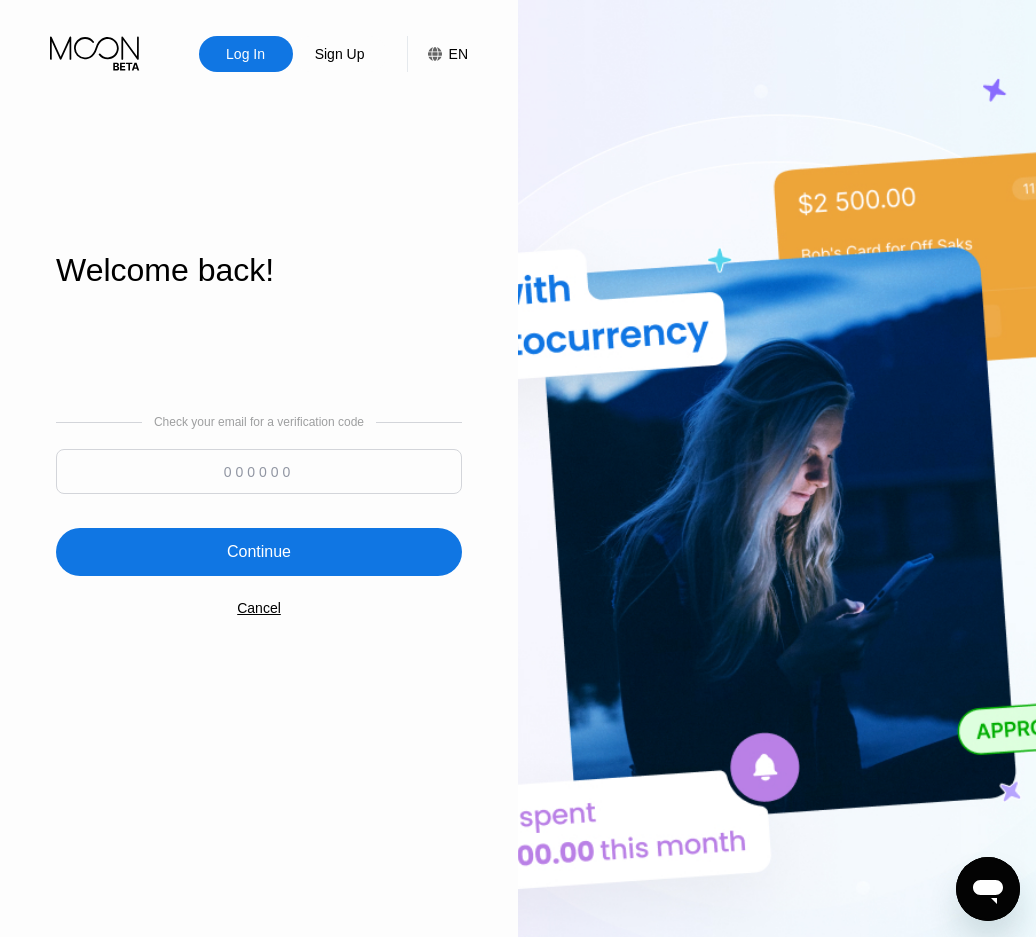 click at bounding box center (259, 471) 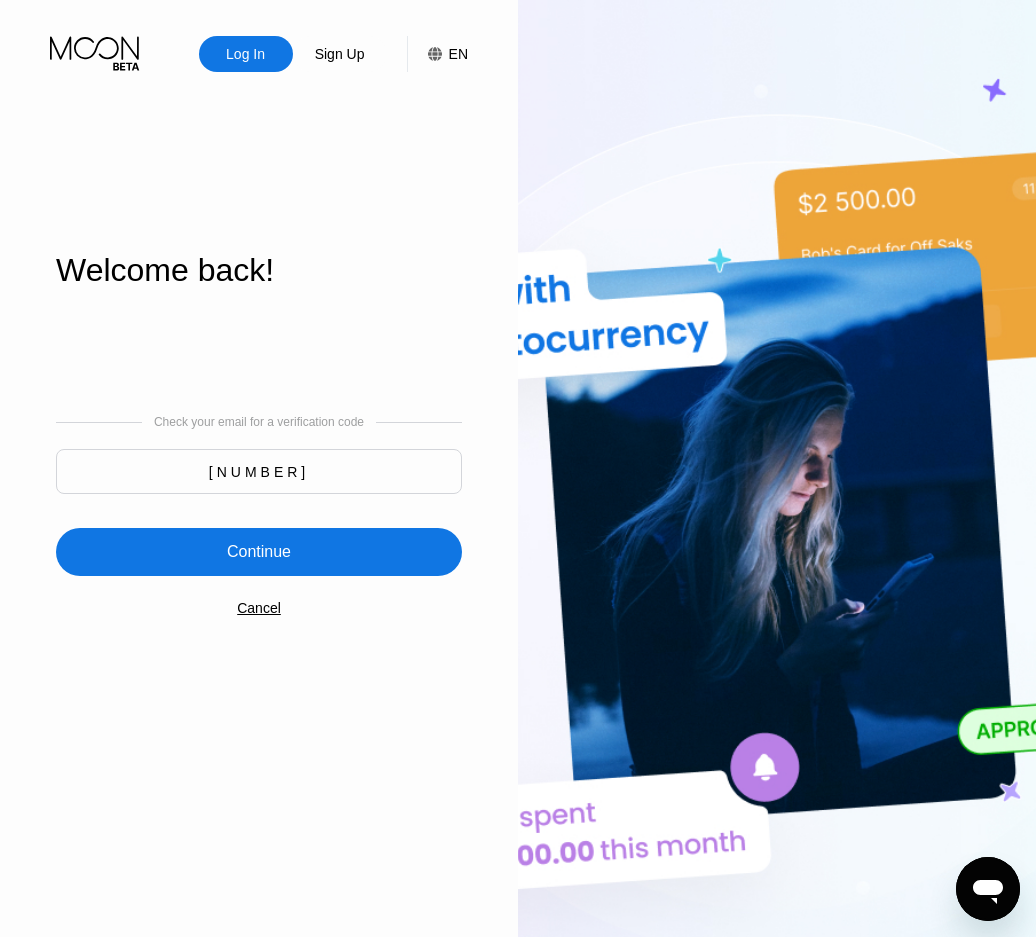 type on "636218" 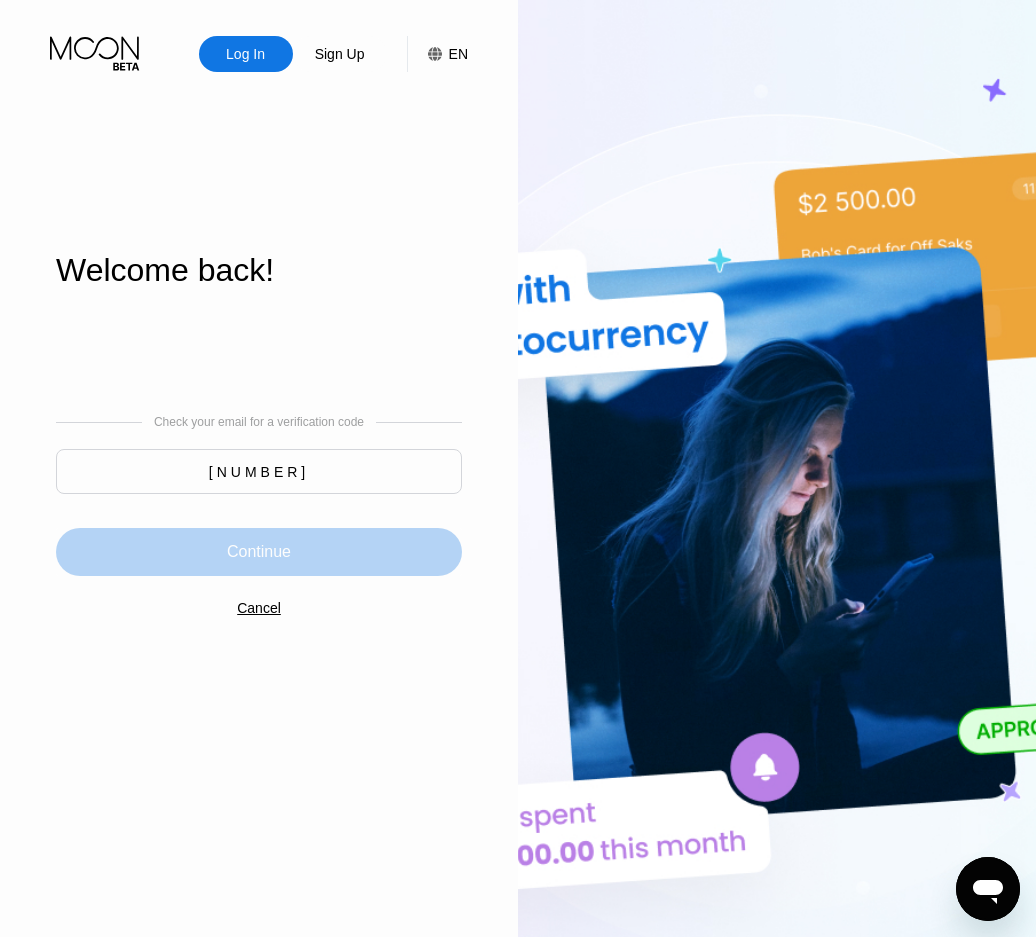 click on "Continue" at bounding box center (259, 552) 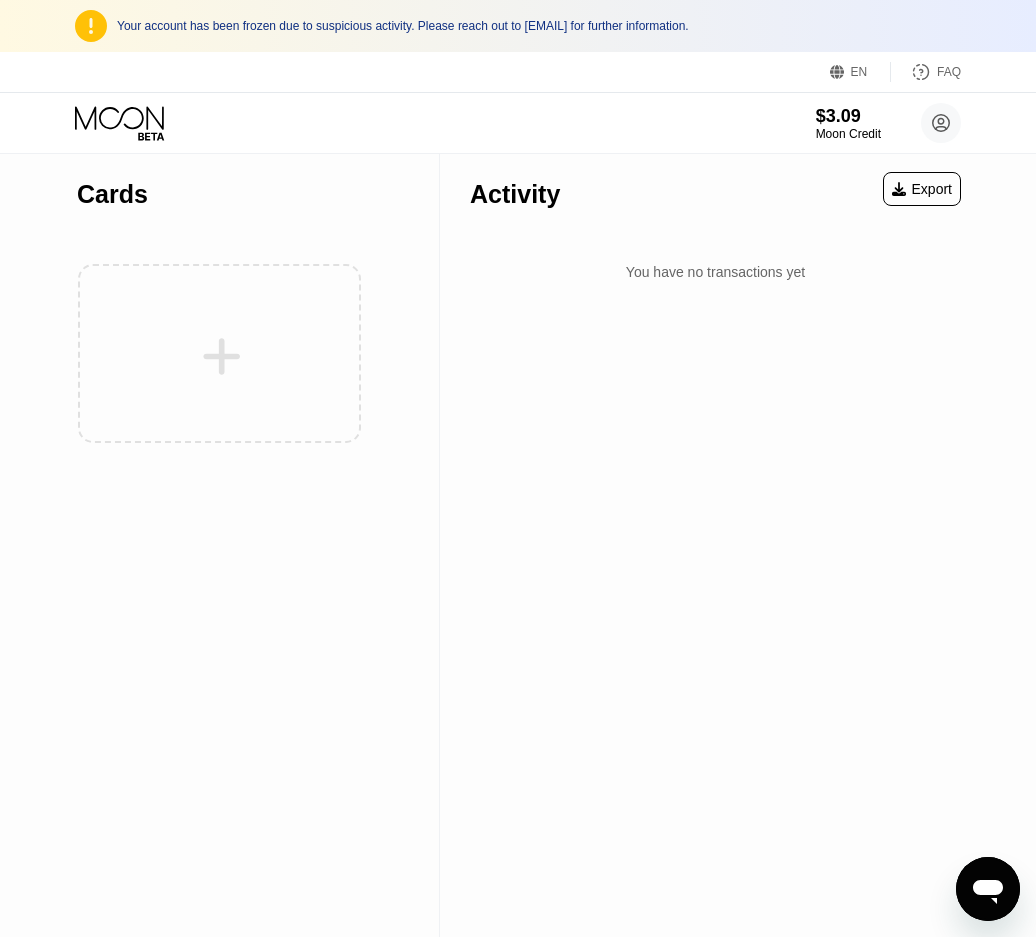 click at bounding box center (219, 353) 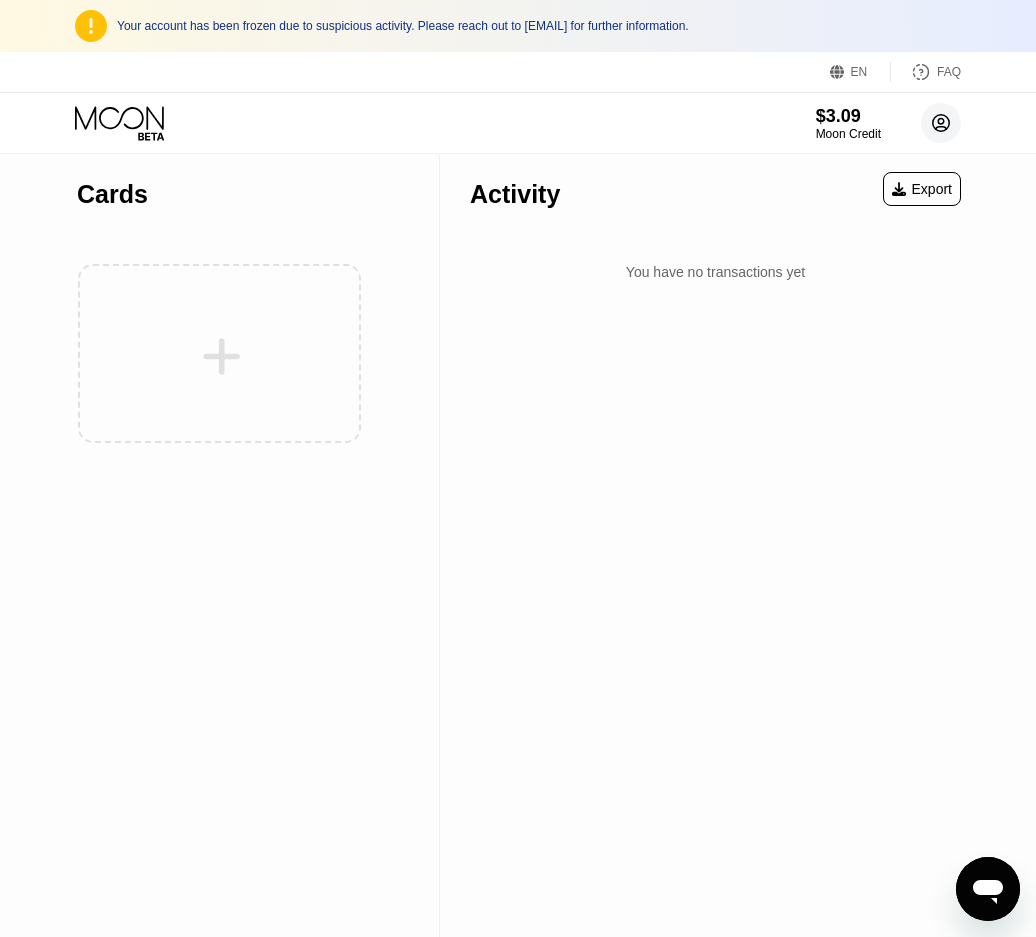 click 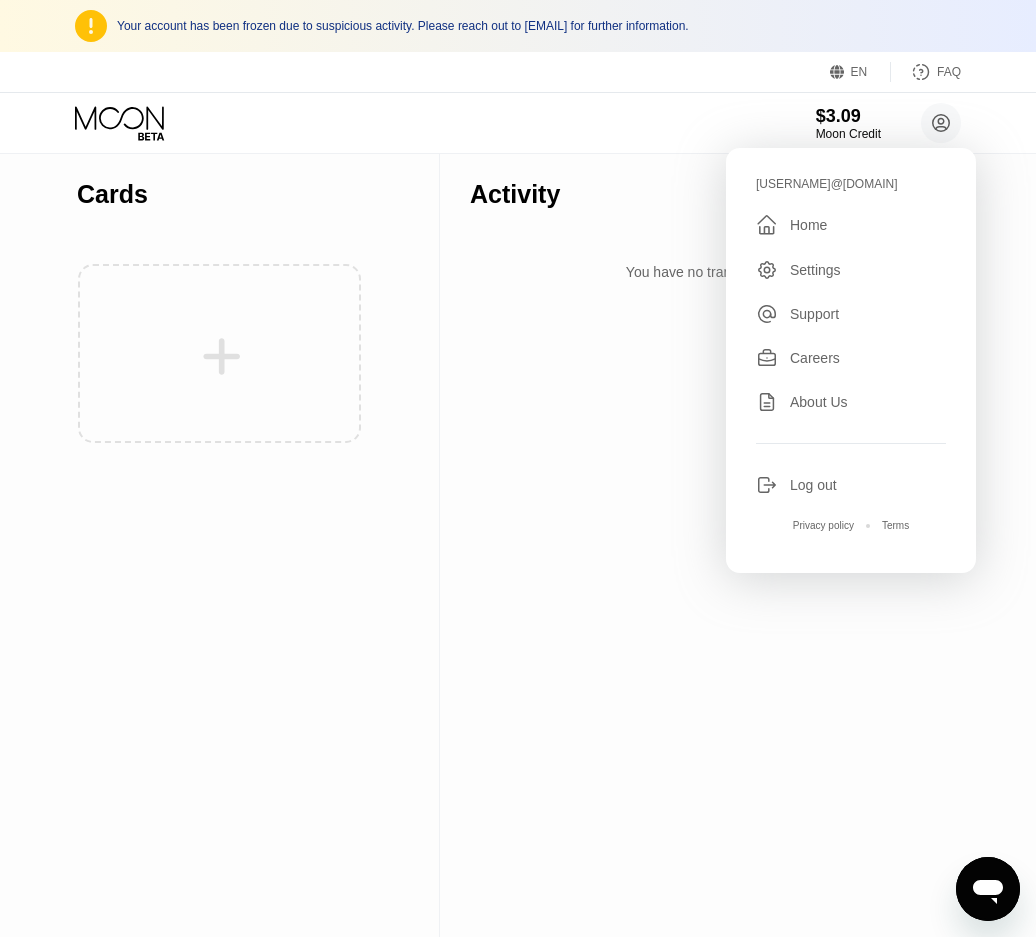 click on "Log out" at bounding box center (813, 485) 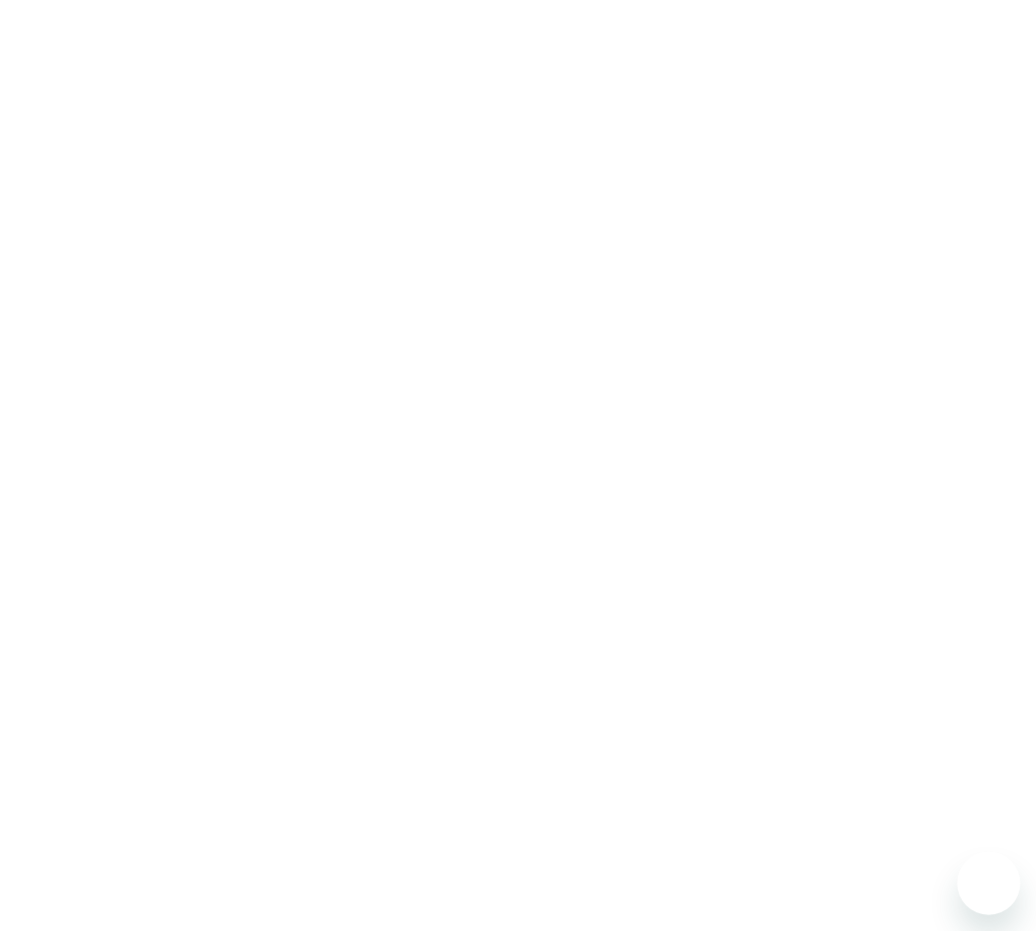 scroll, scrollTop: 0, scrollLeft: 0, axis: both 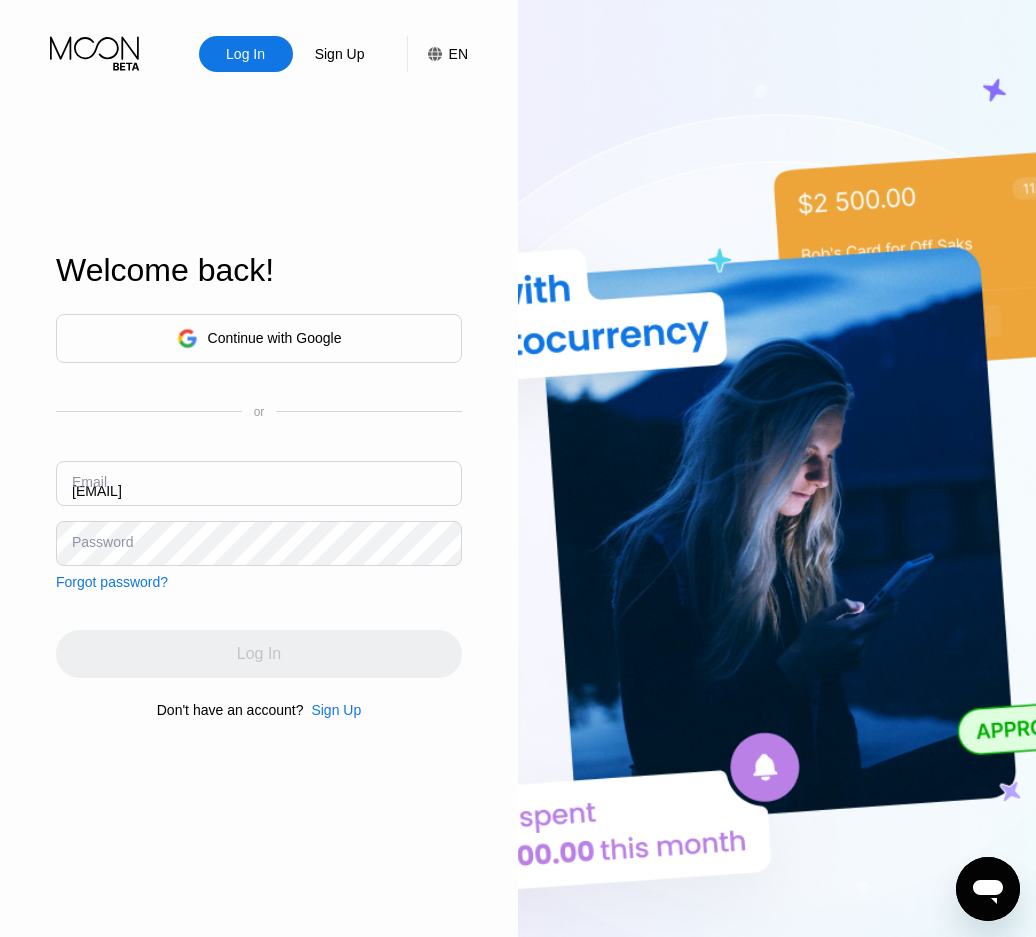 click on "harshpremium01+2@gmail.com" at bounding box center [259, 483] 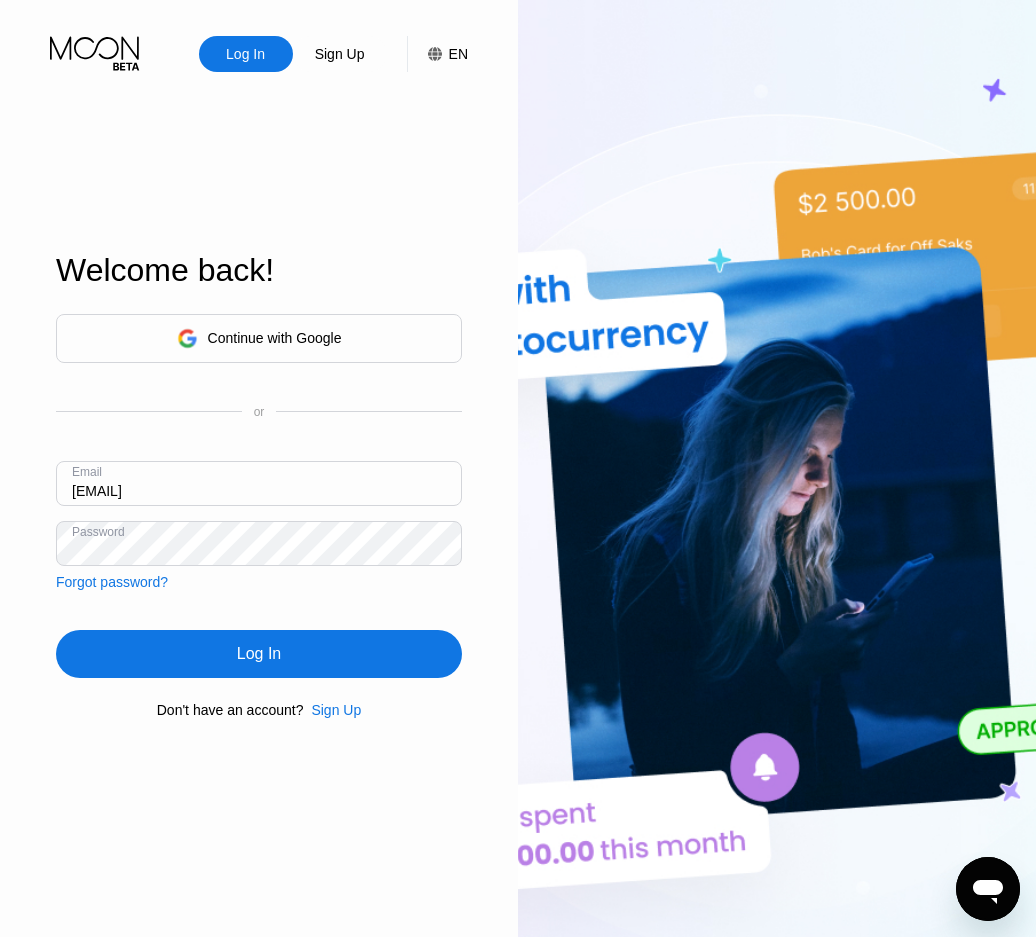 type on "[EMAIL]" 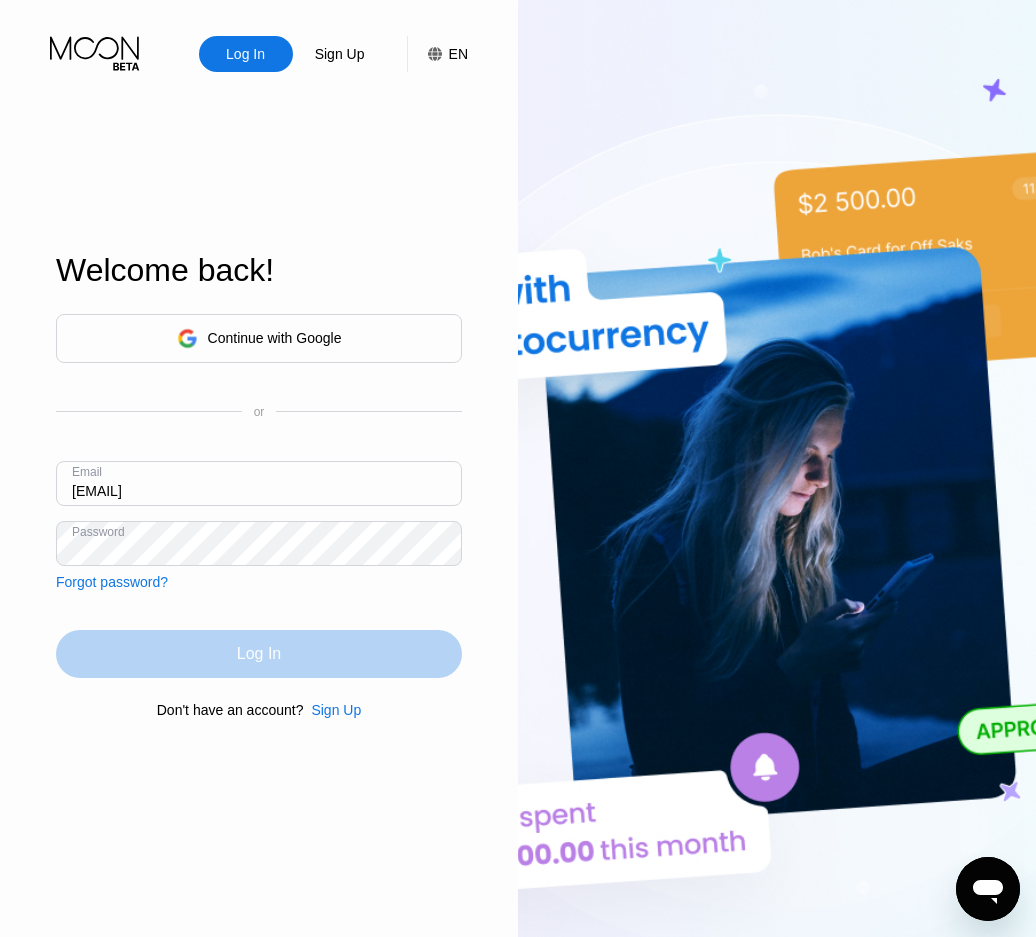 click on "Log In" at bounding box center (259, 654) 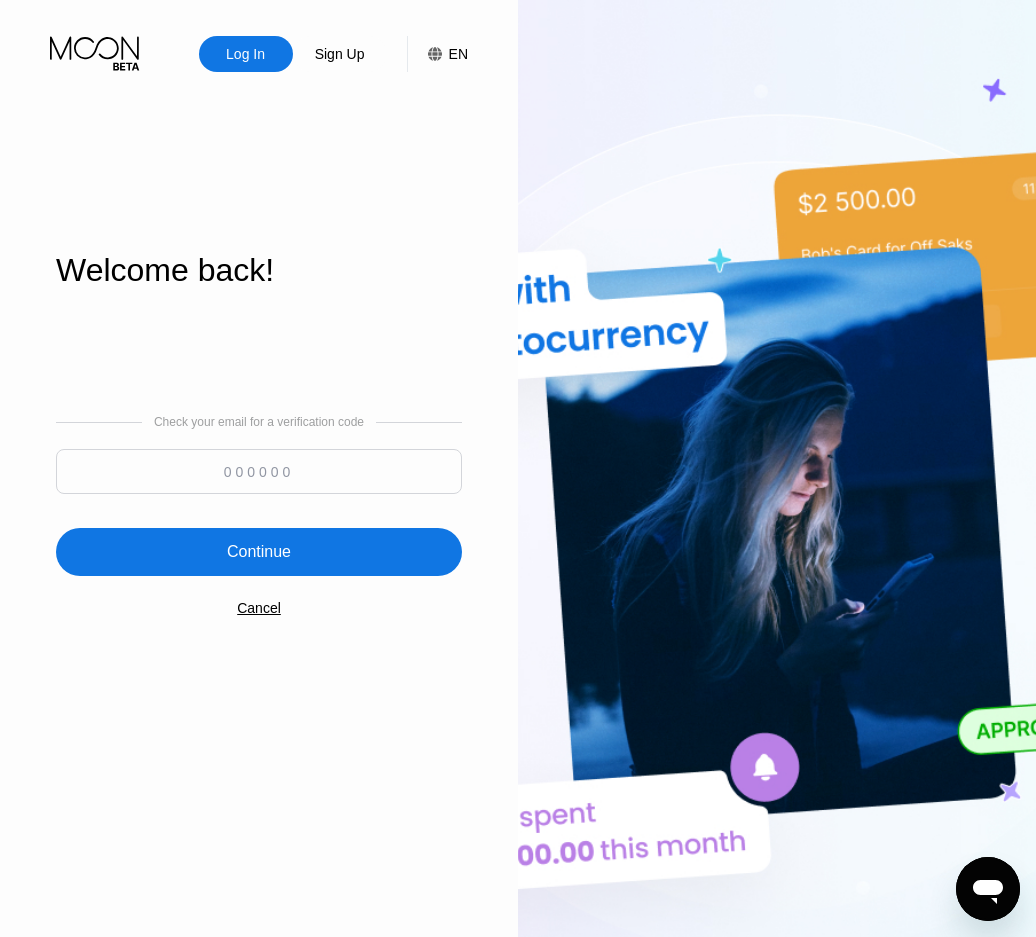 click on "Check your email for a verification code Continue Cancel" at bounding box center [259, 516] 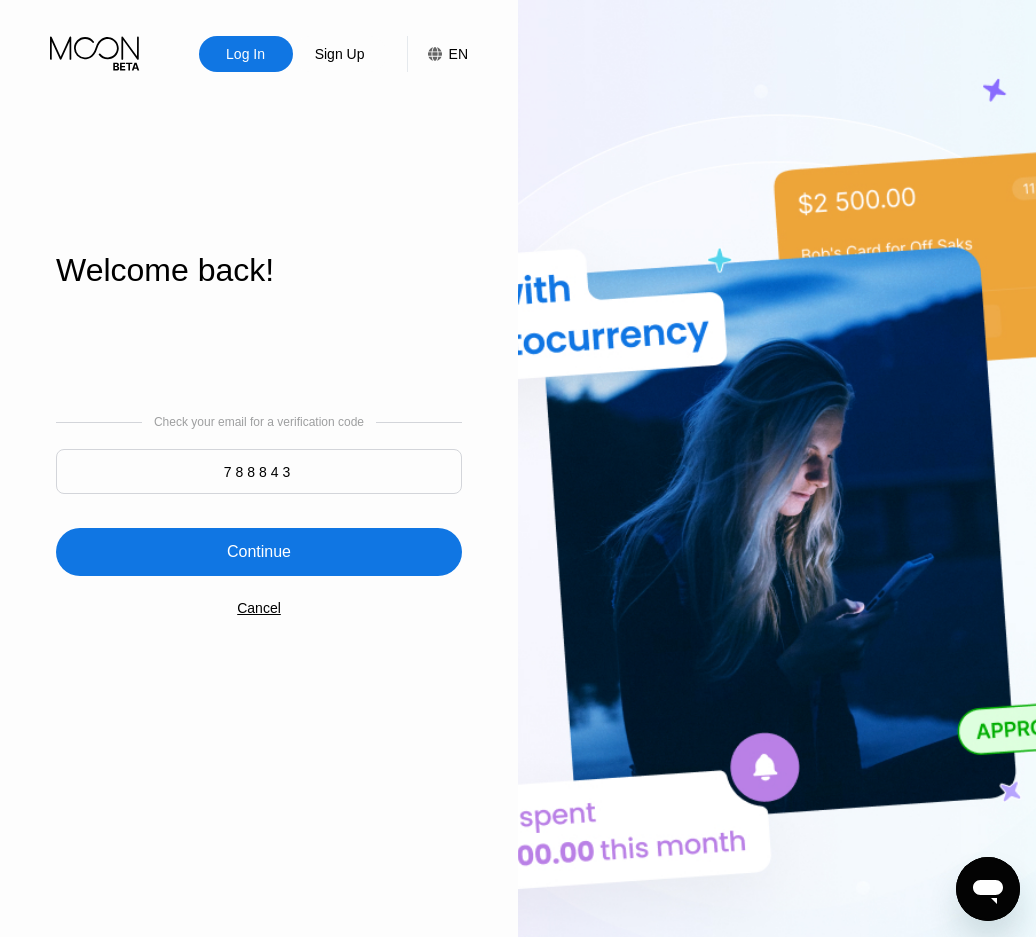 type on "788843" 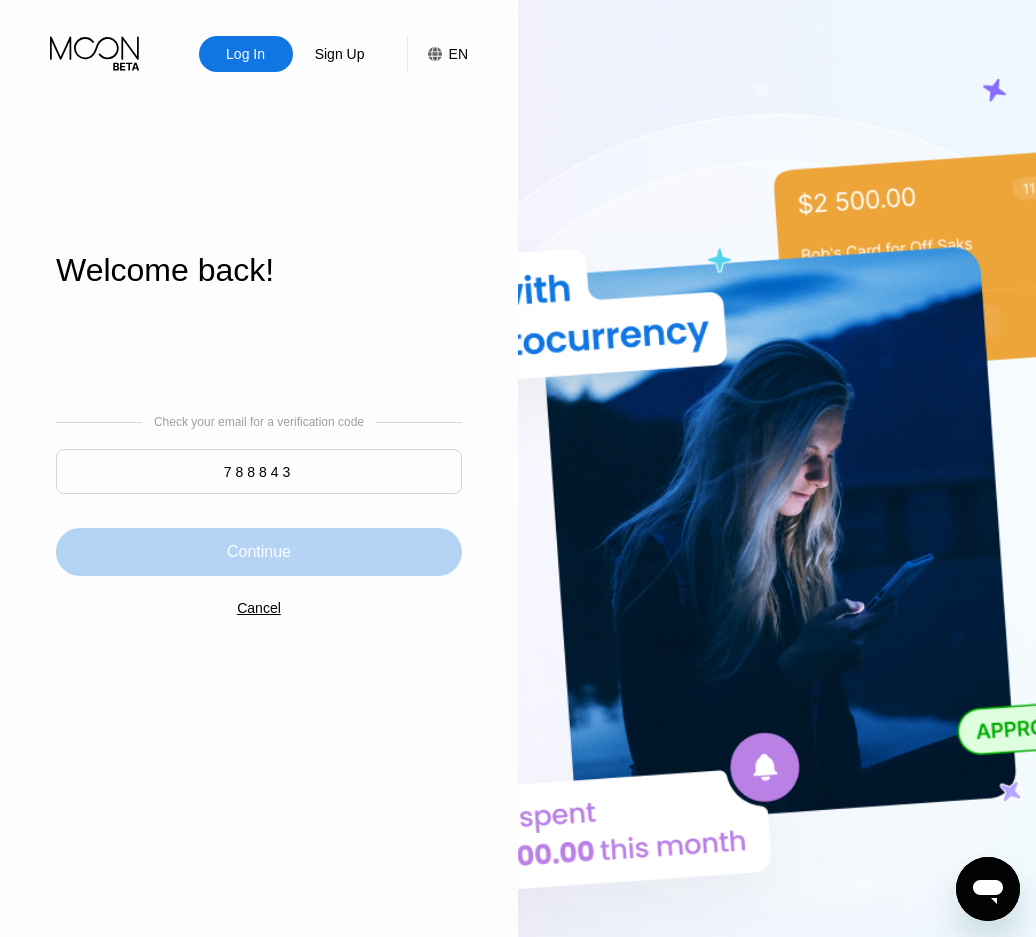 click on "Continue" at bounding box center (259, 552) 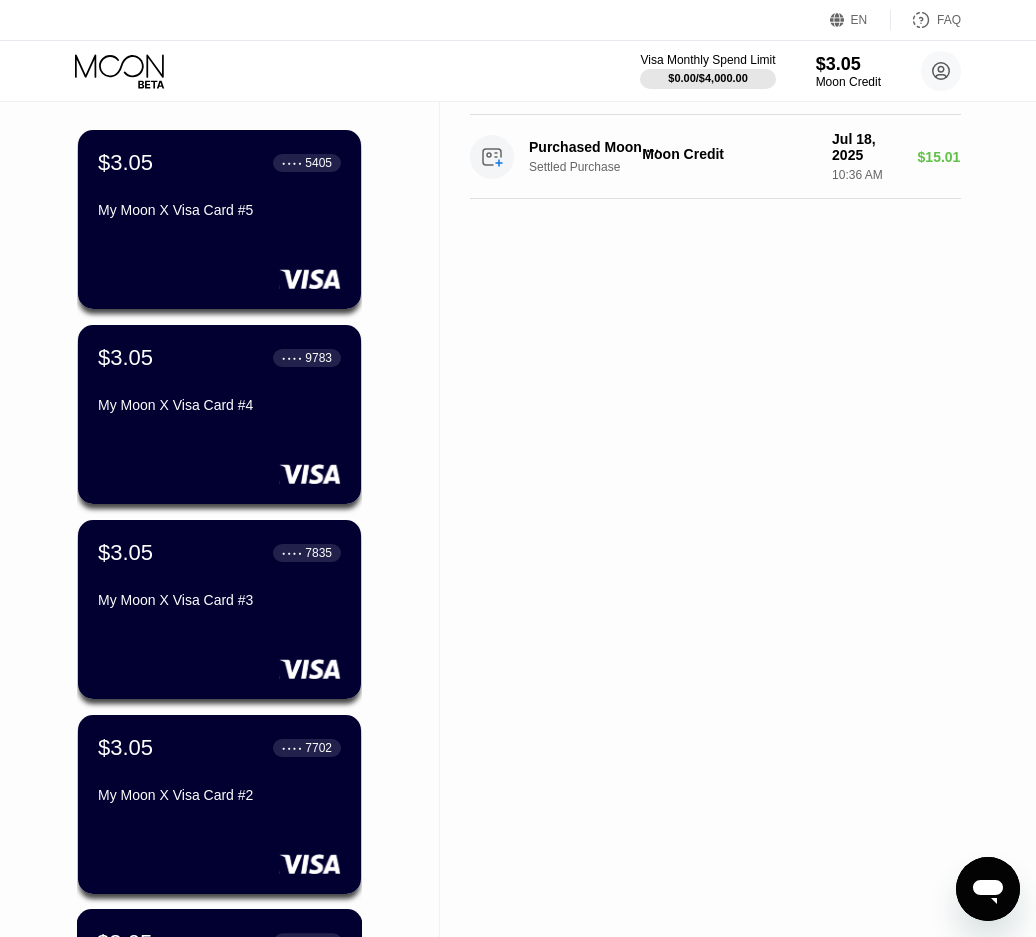 scroll, scrollTop: 46, scrollLeft: 0, axis: vertical 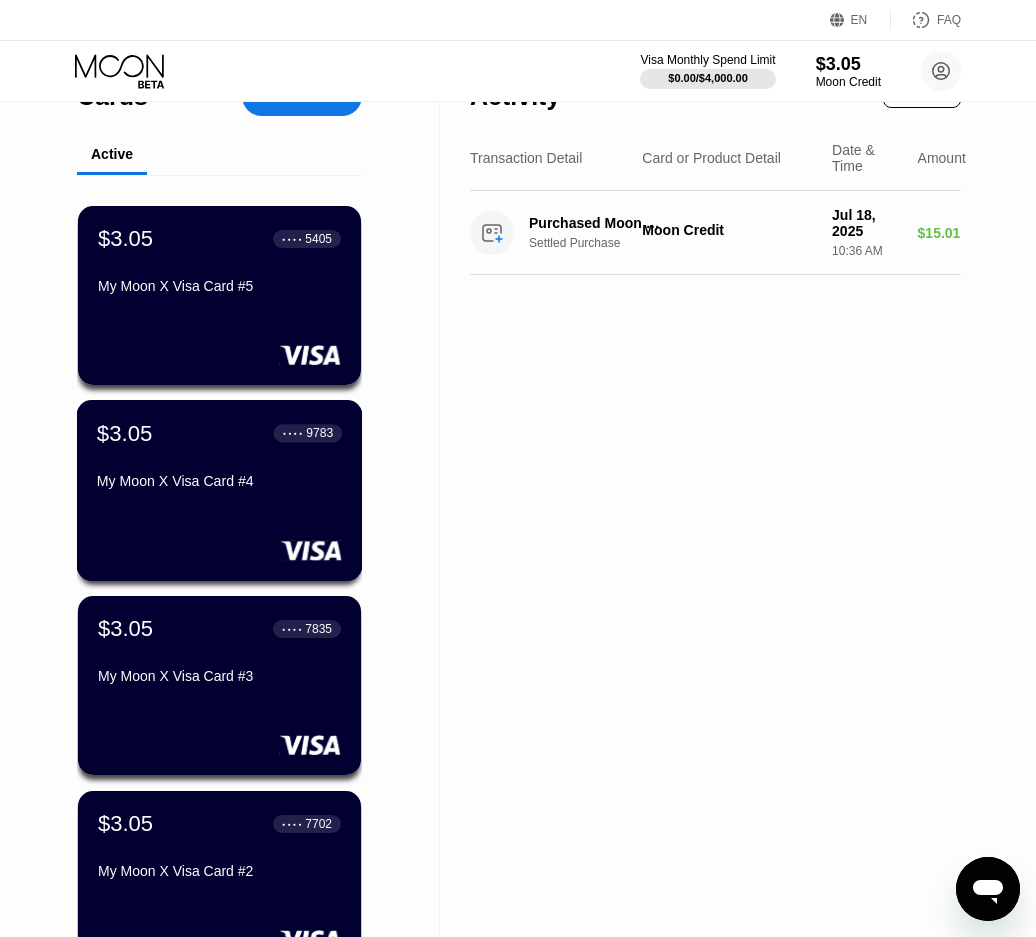 click on "My Moon X Visa Card #4" at bounding box center [219, 481] 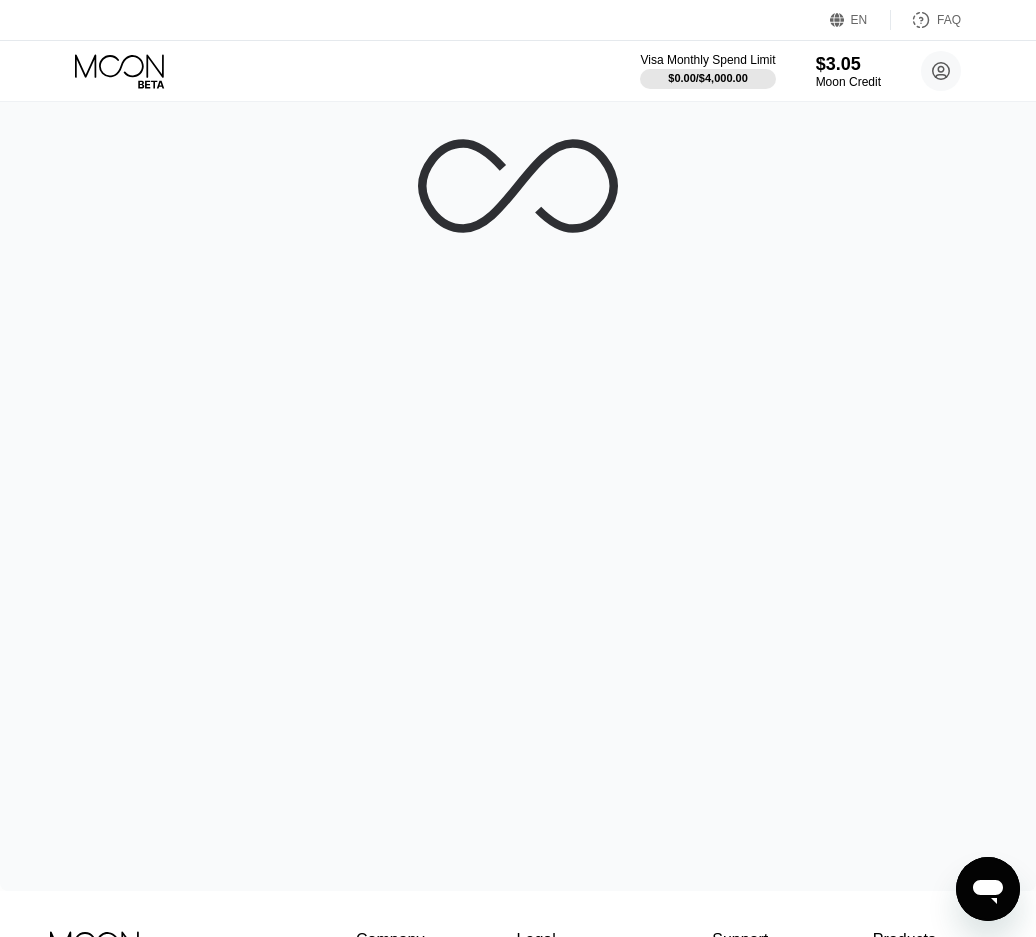 scroll, scrollTop: 0, scrollLeft: 0, axis: both 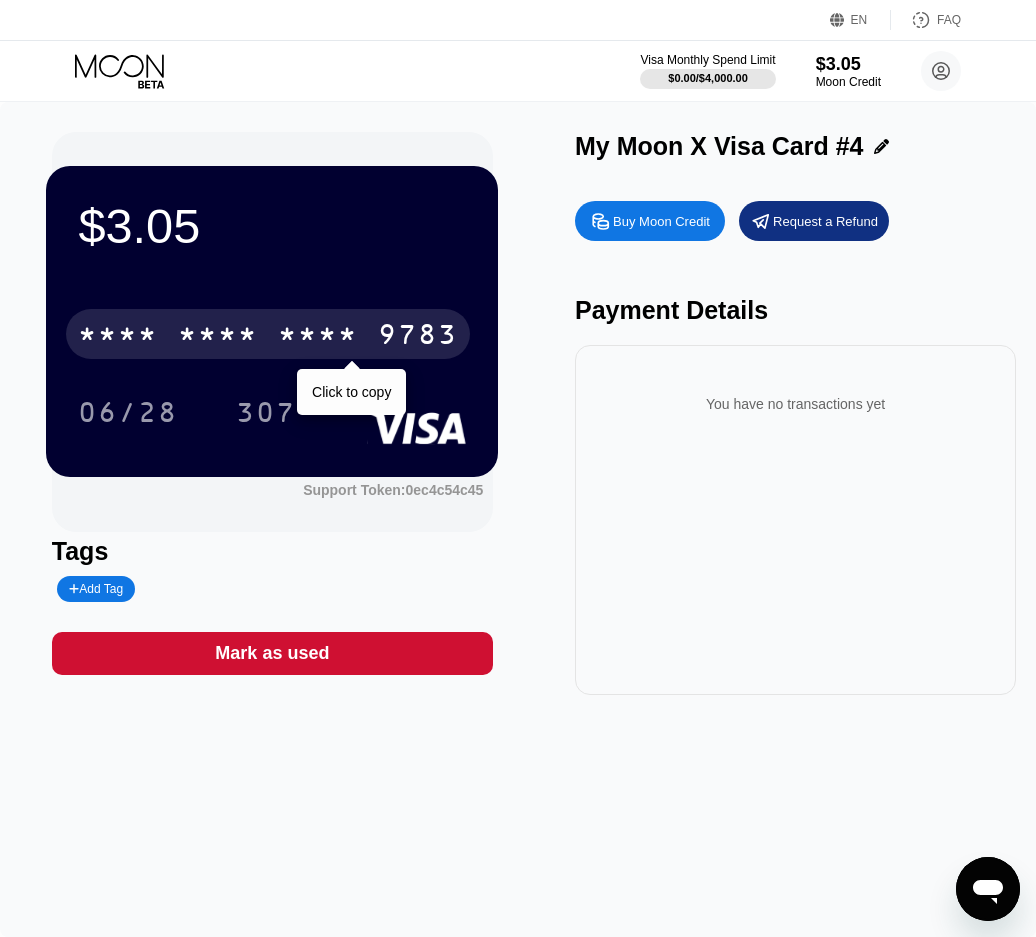 click on "9783" at bounding box center (418, 337) 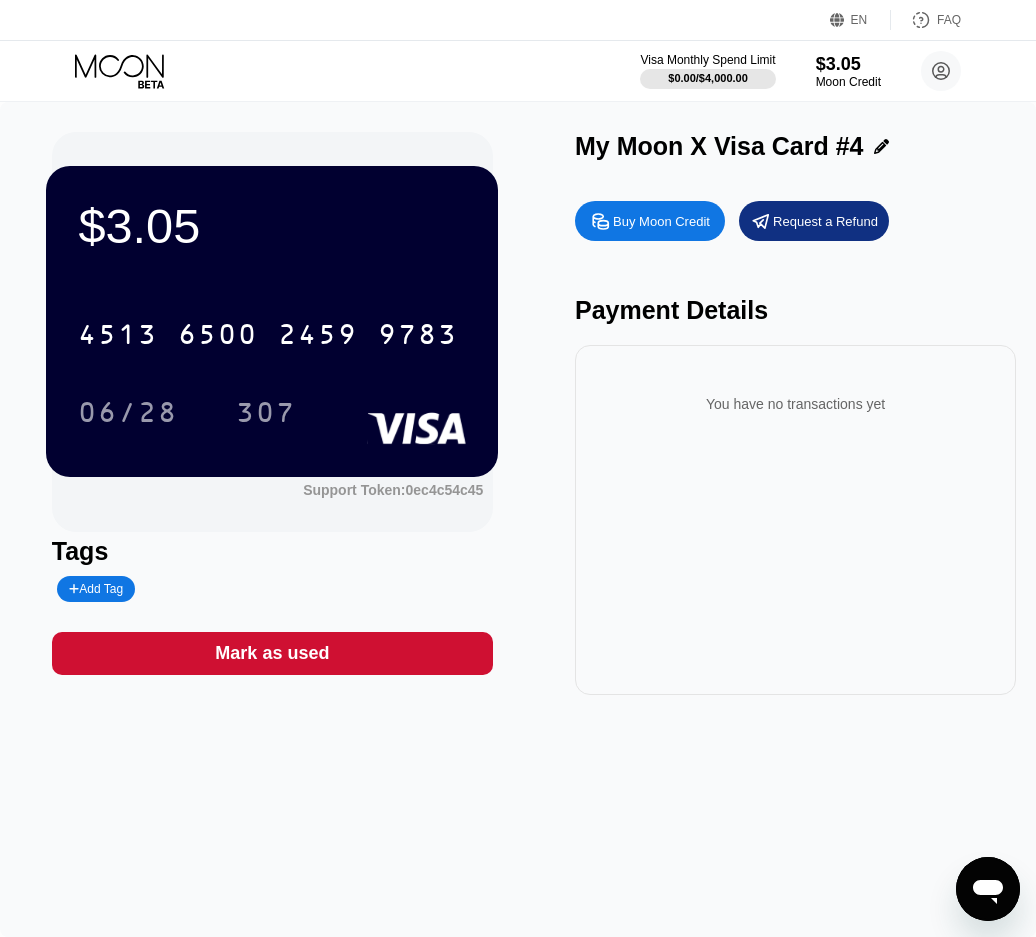 click 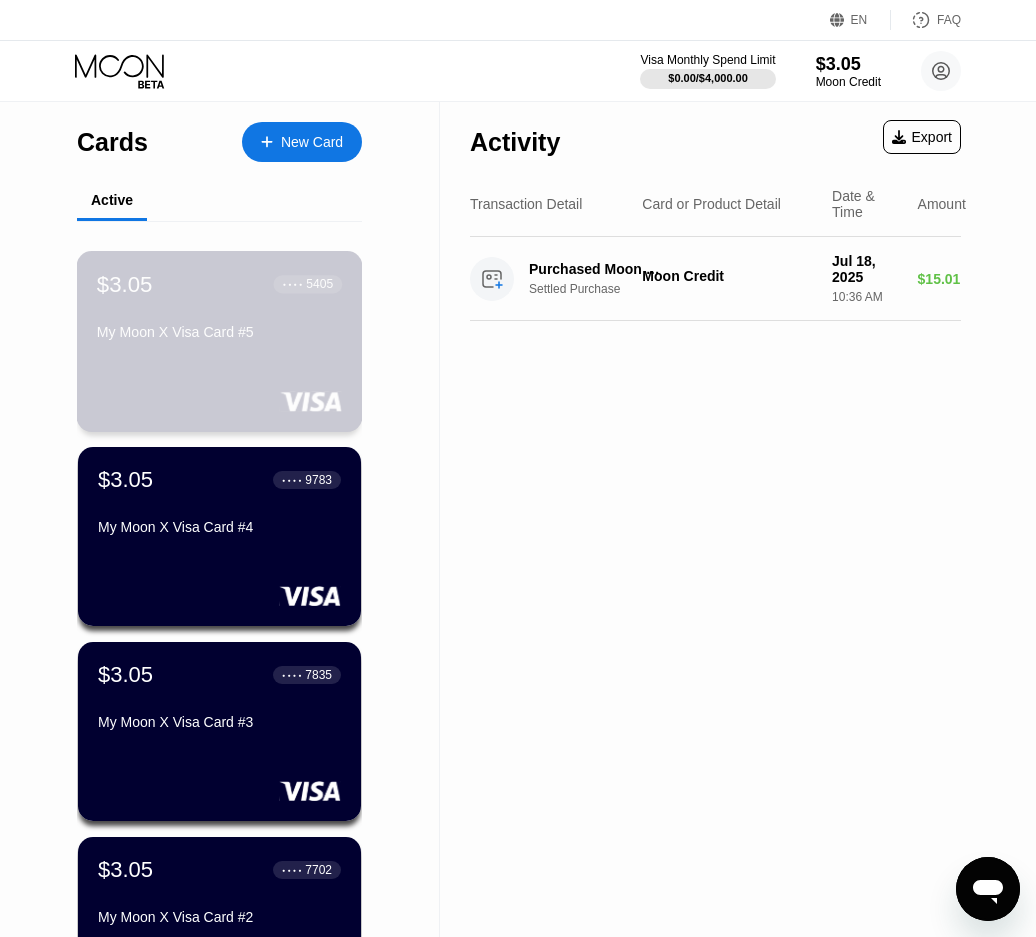 click on "My Moon X Visa Card #5" at bounding box center [219, 332] 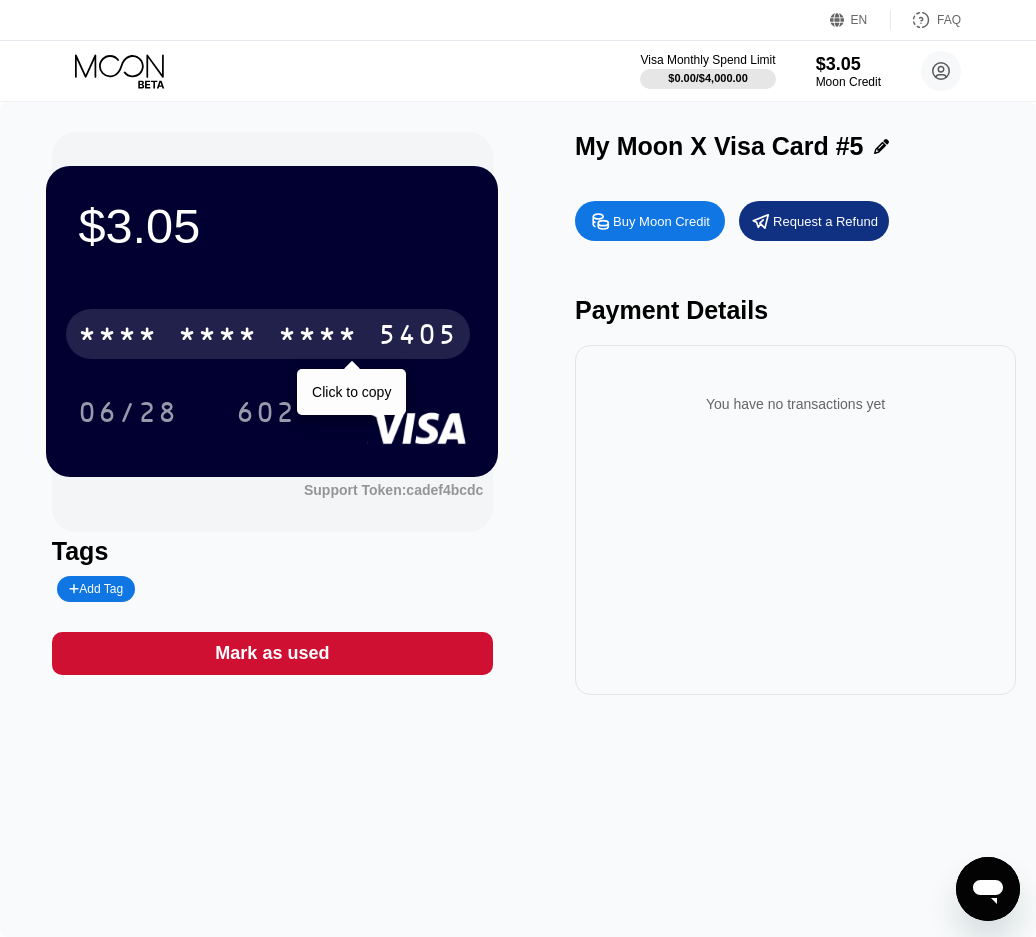 click on "* * * *" at bounding box center (318, 337) 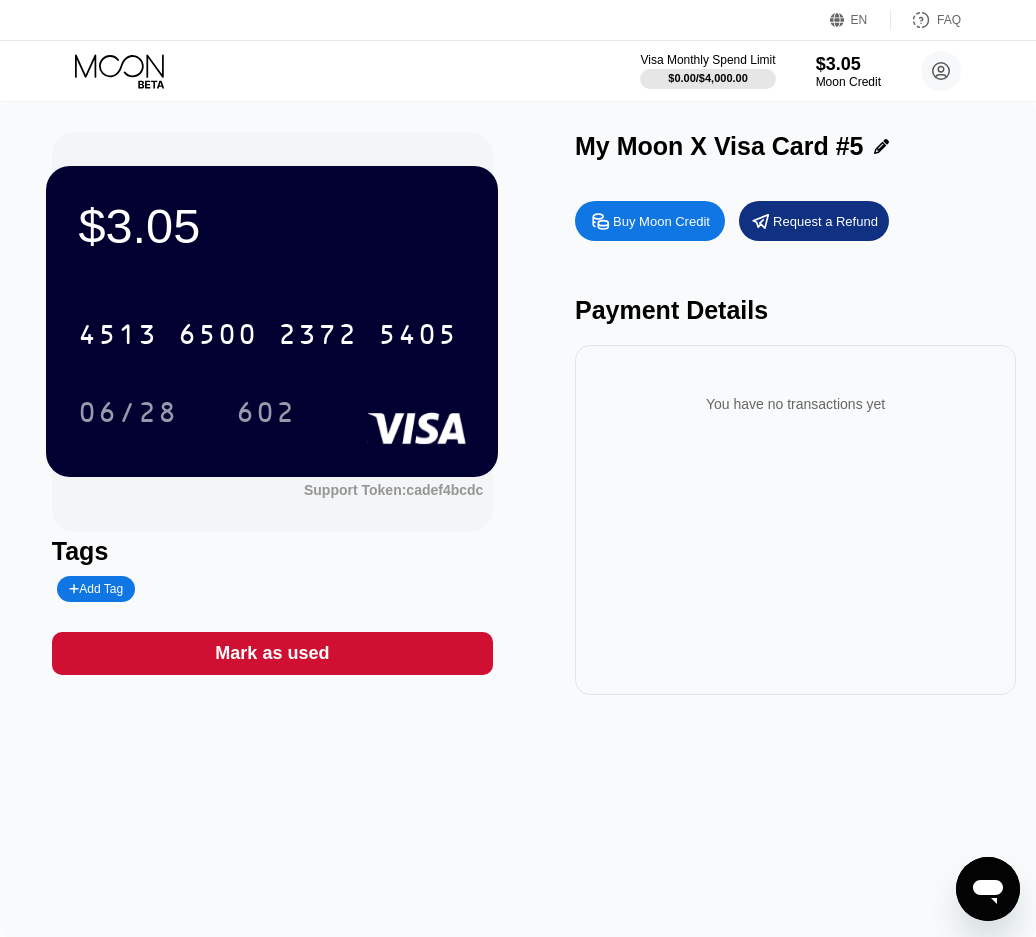click on "$3.05 4513 6500 2372 5405 06/28 602 Support Token:  cadef4bcdc Tags  Add Tag Mark as used My Moon X Visa Card #5 Buy Moon Credit Request a Refund Payment Details You have no transactions yet" at bounding box center (518, 519) 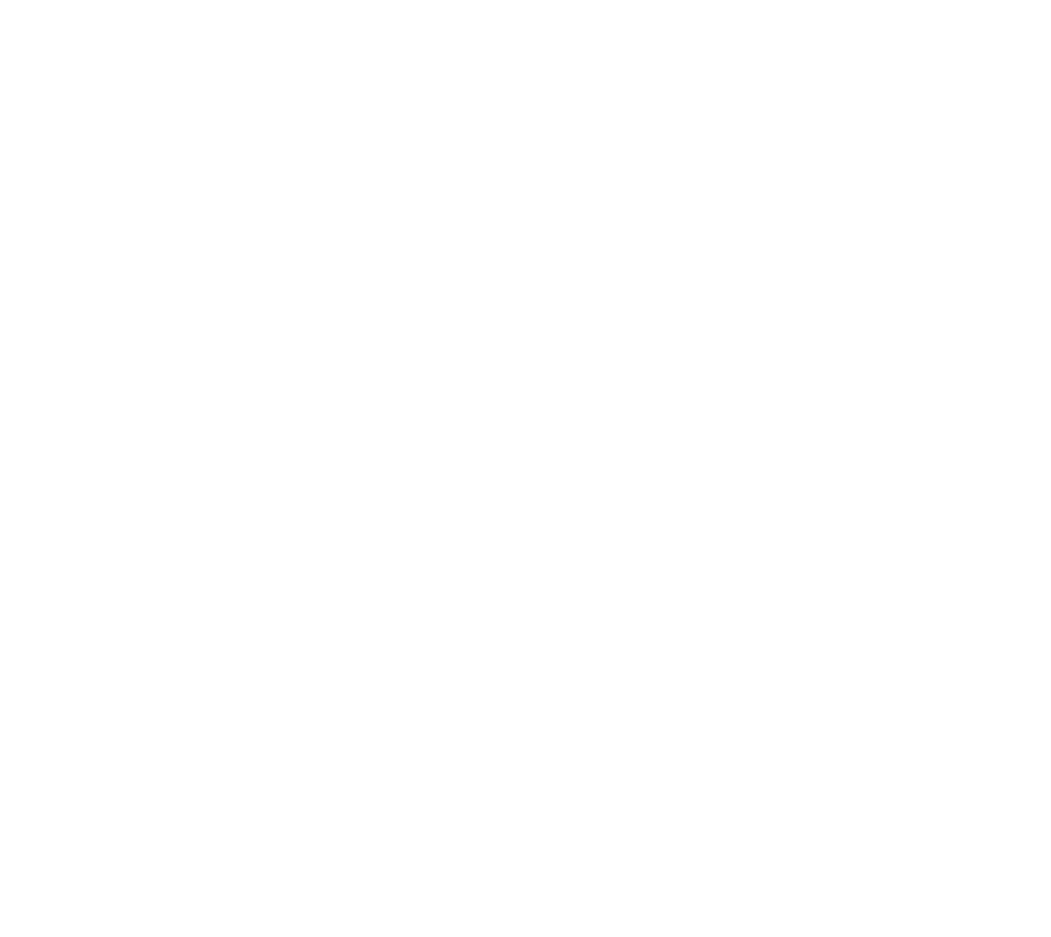 scroll, scrollTop: 0, scrollLeft: 0, axis: both 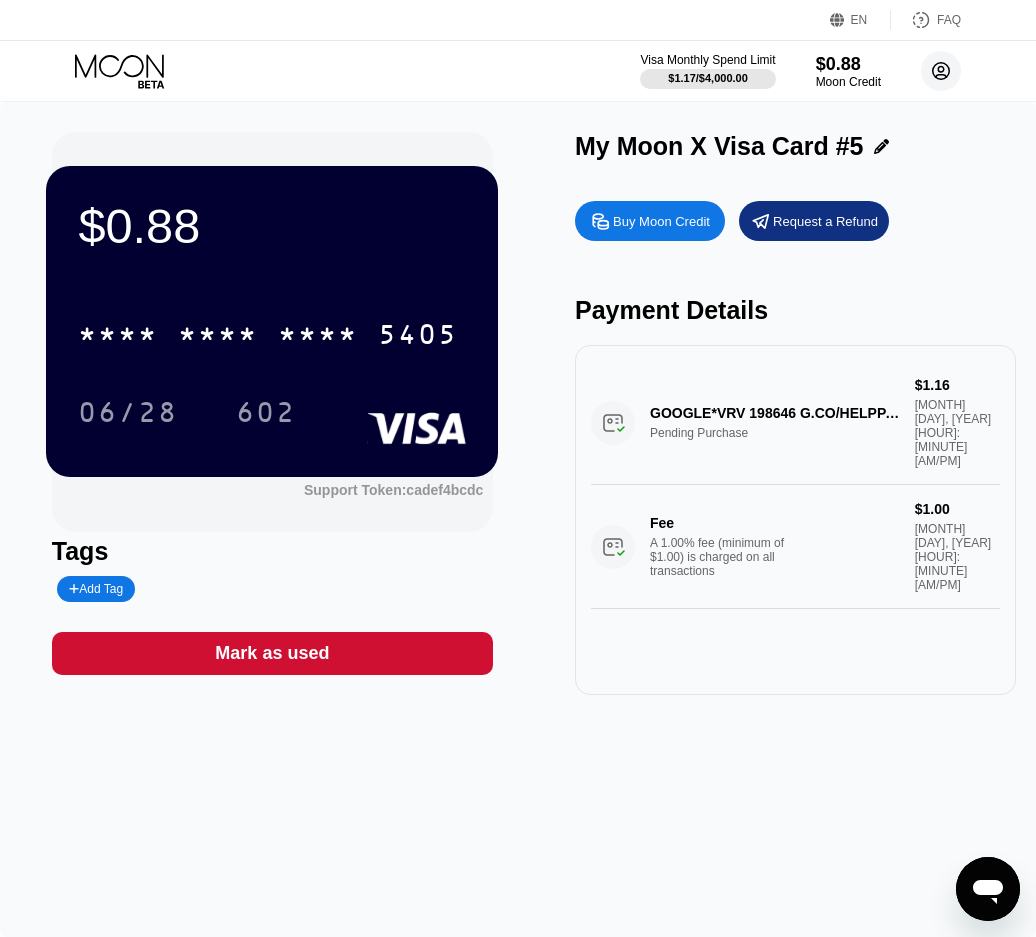click 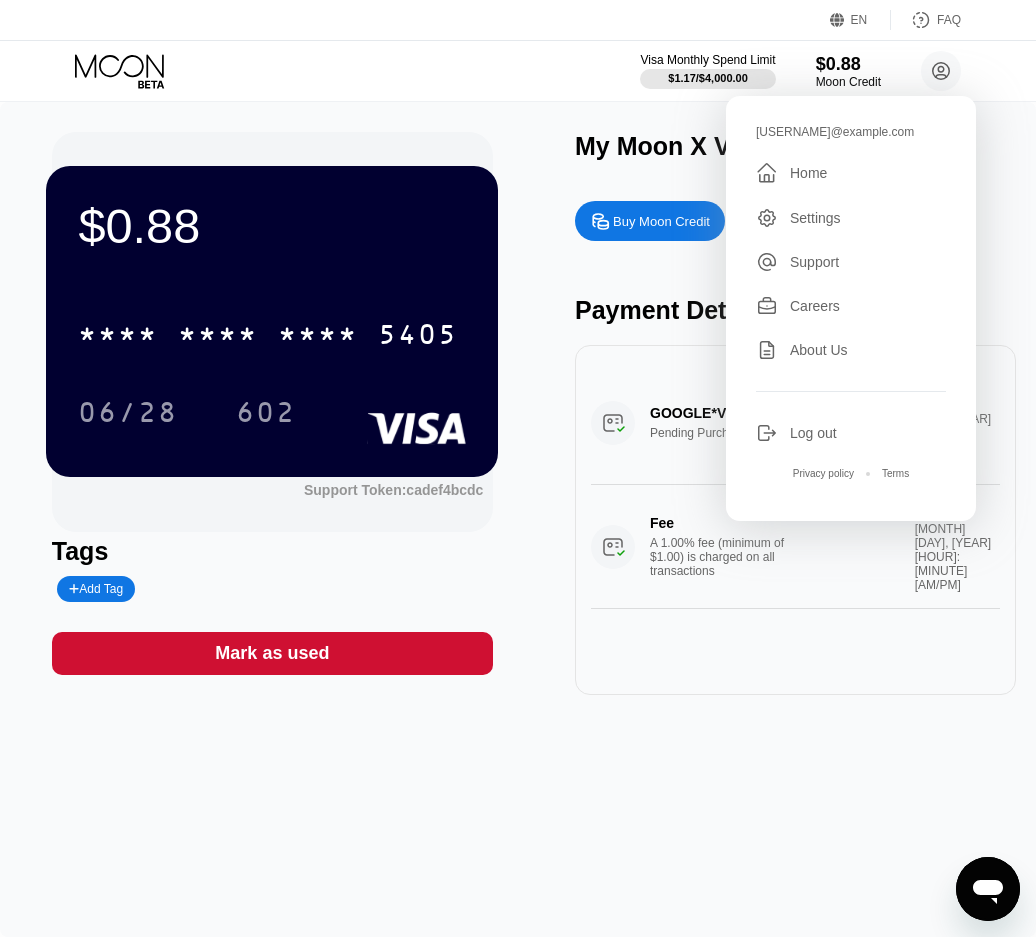 click on "Log out" at bounding box center (813, 433) 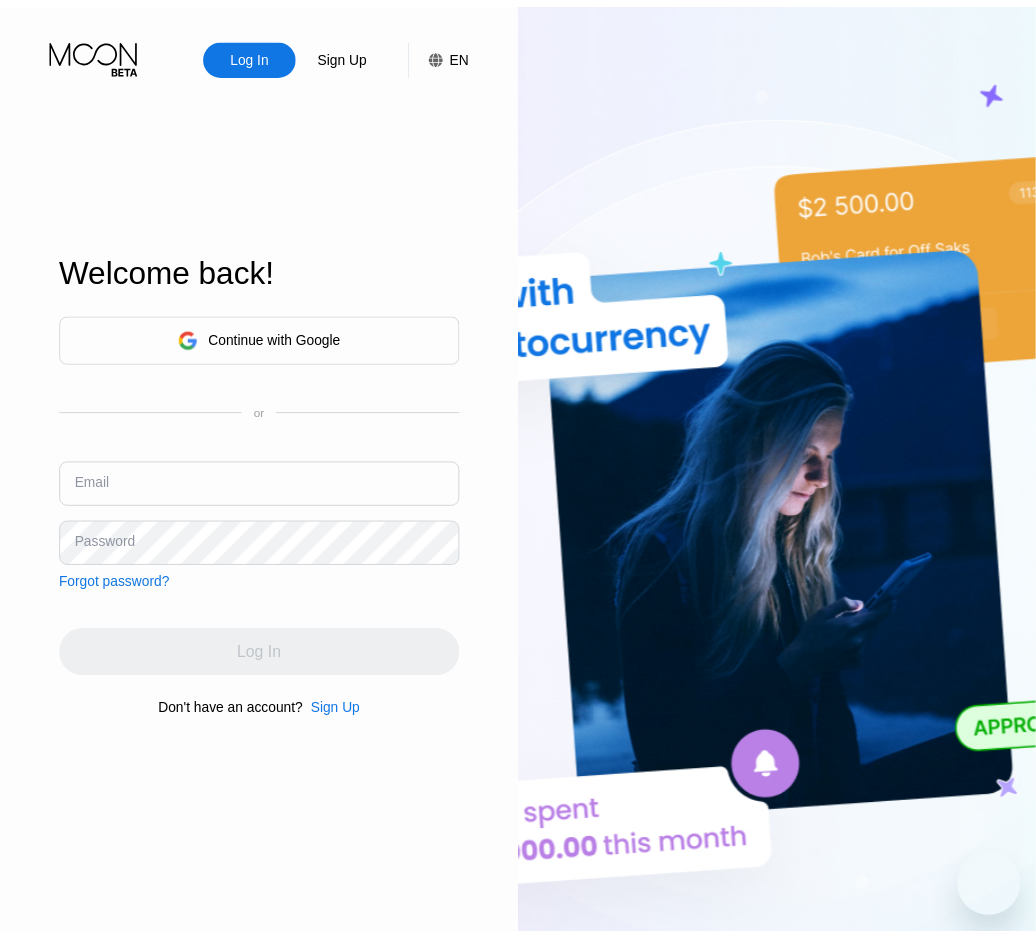 scroll, scrollTop: 0, scrollLeft: 0, axis: both 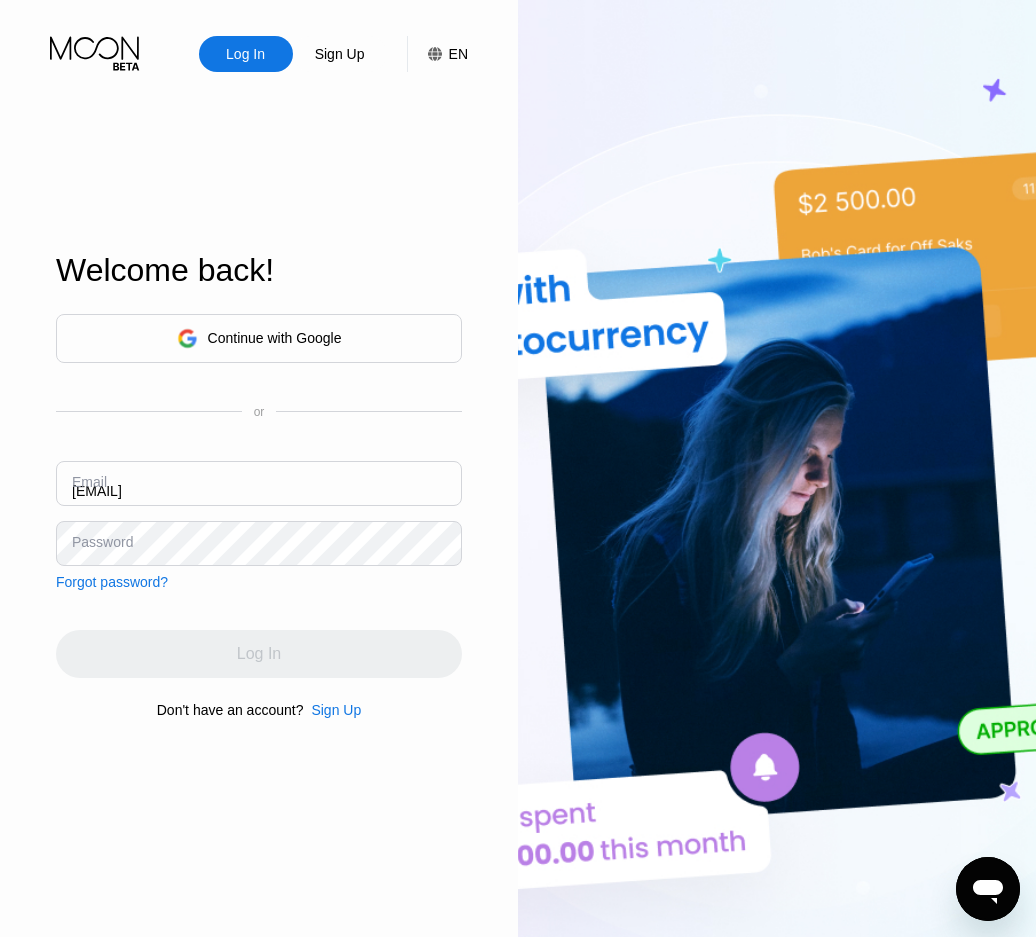 click on "[USERNAME]@example.com" at bounding box center (259, 483) 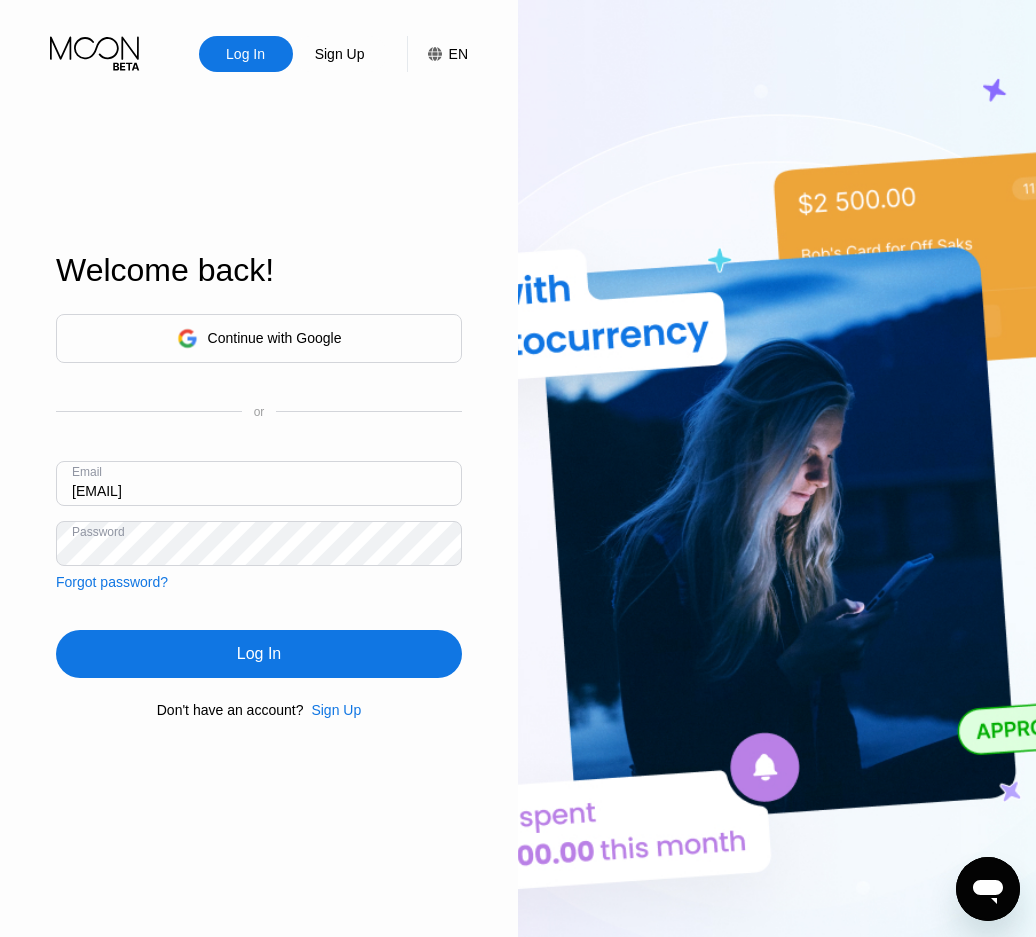 click on "[USERNAME]@example.com" at bounding box center [259, 483] 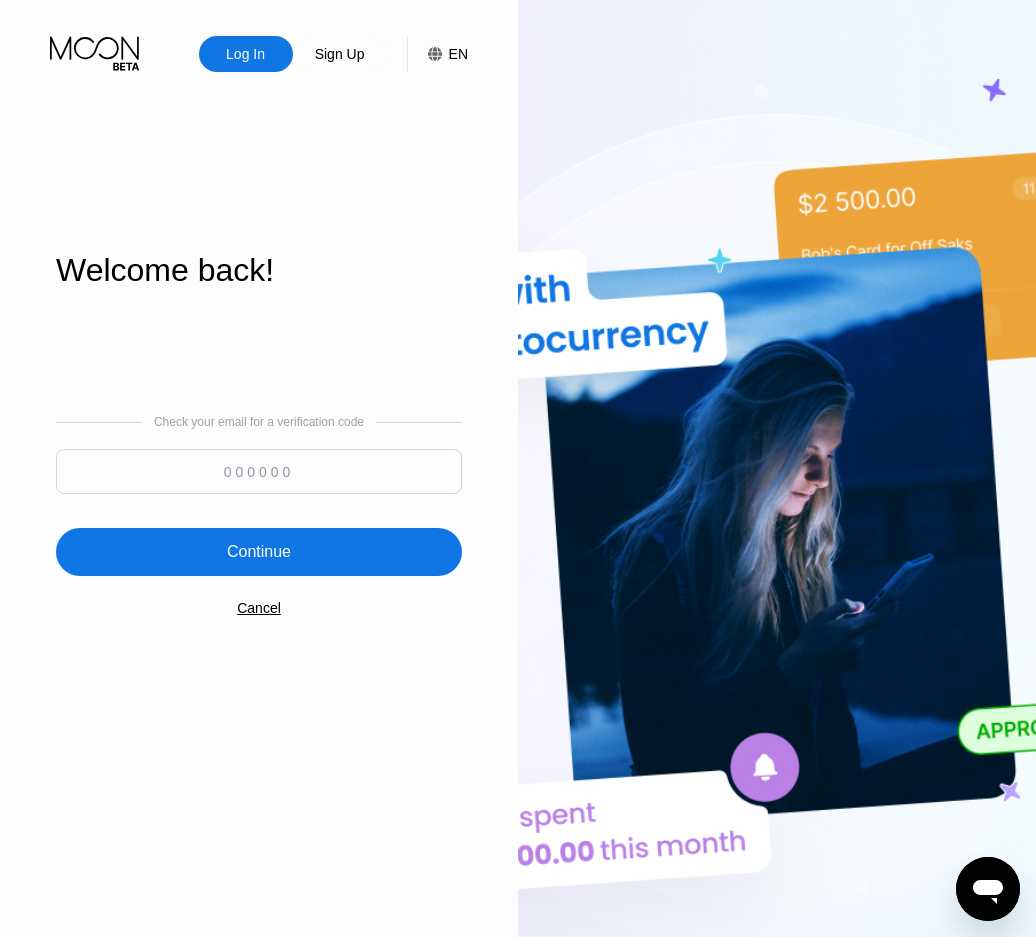 click at bounding box center [259, 471] 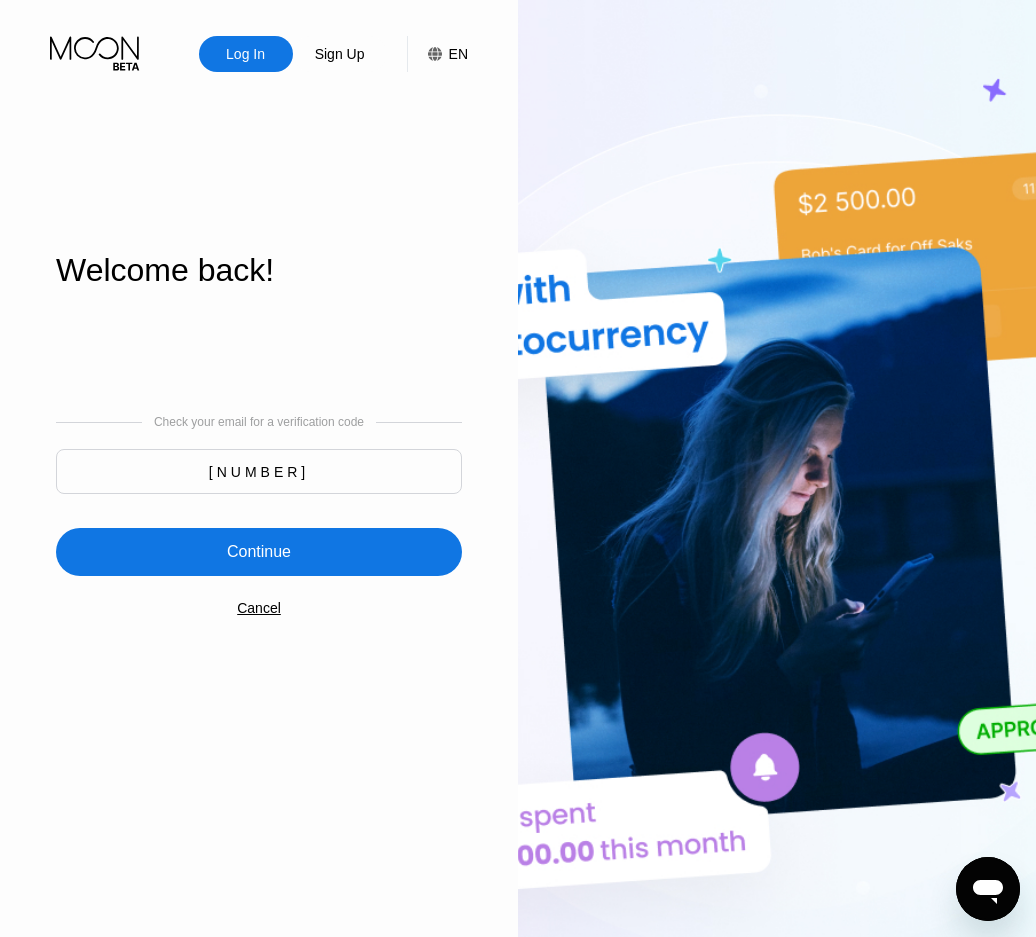 type on "568540" 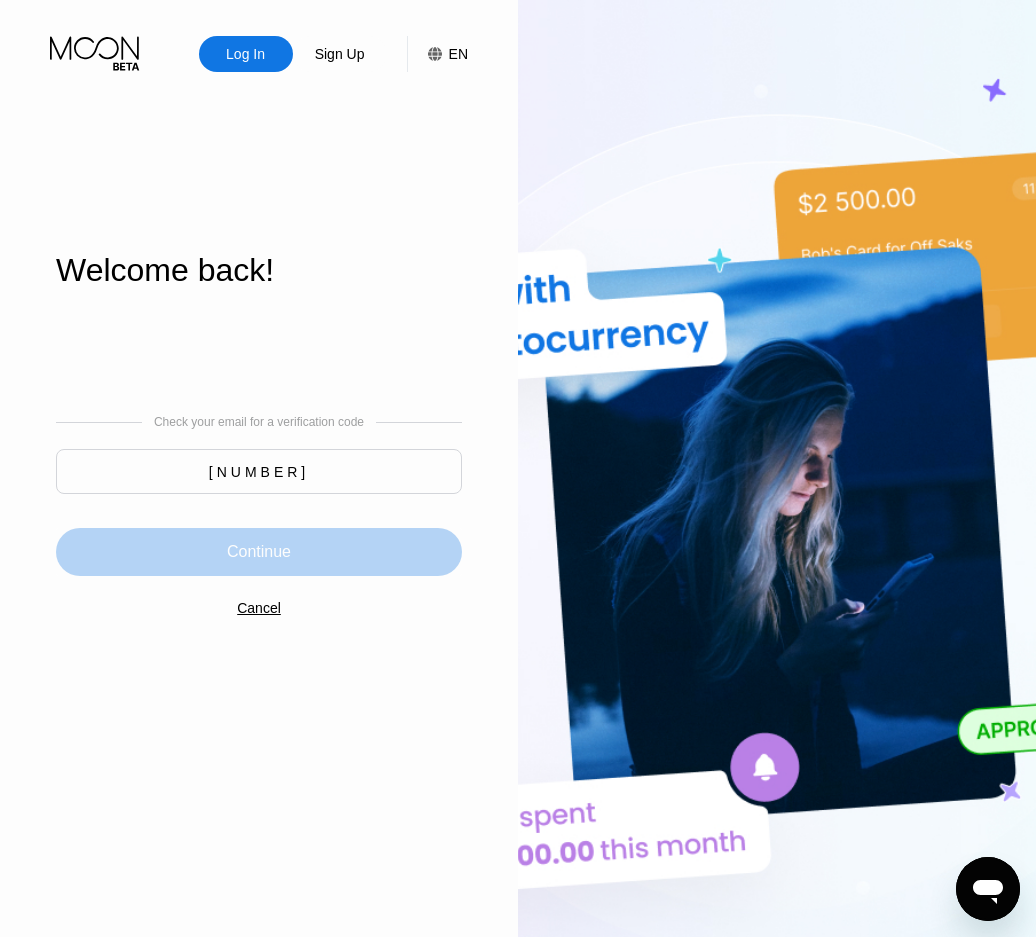 click on "Continue" at bounding box center [259, 552] 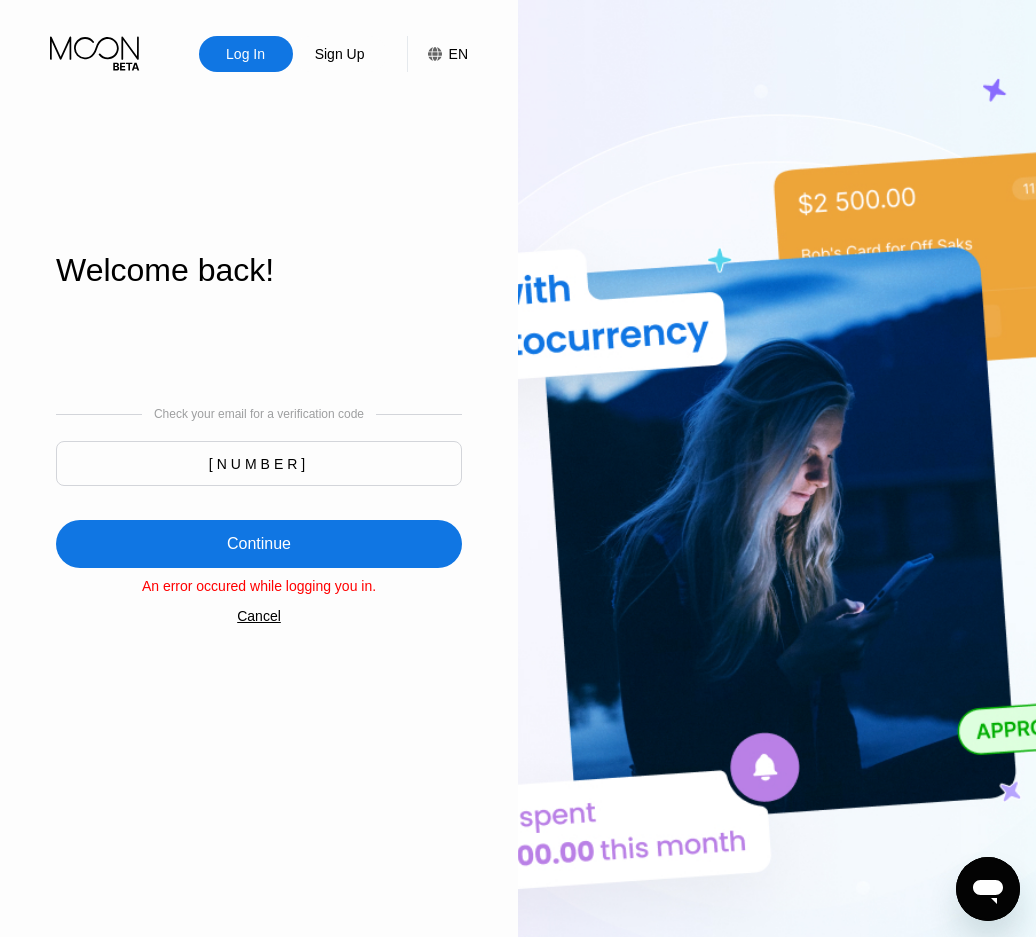 drag, startPoint x: 350, startPoint y: 574, endPoint x: 250, endPoint y: 502, distance: 123.22337 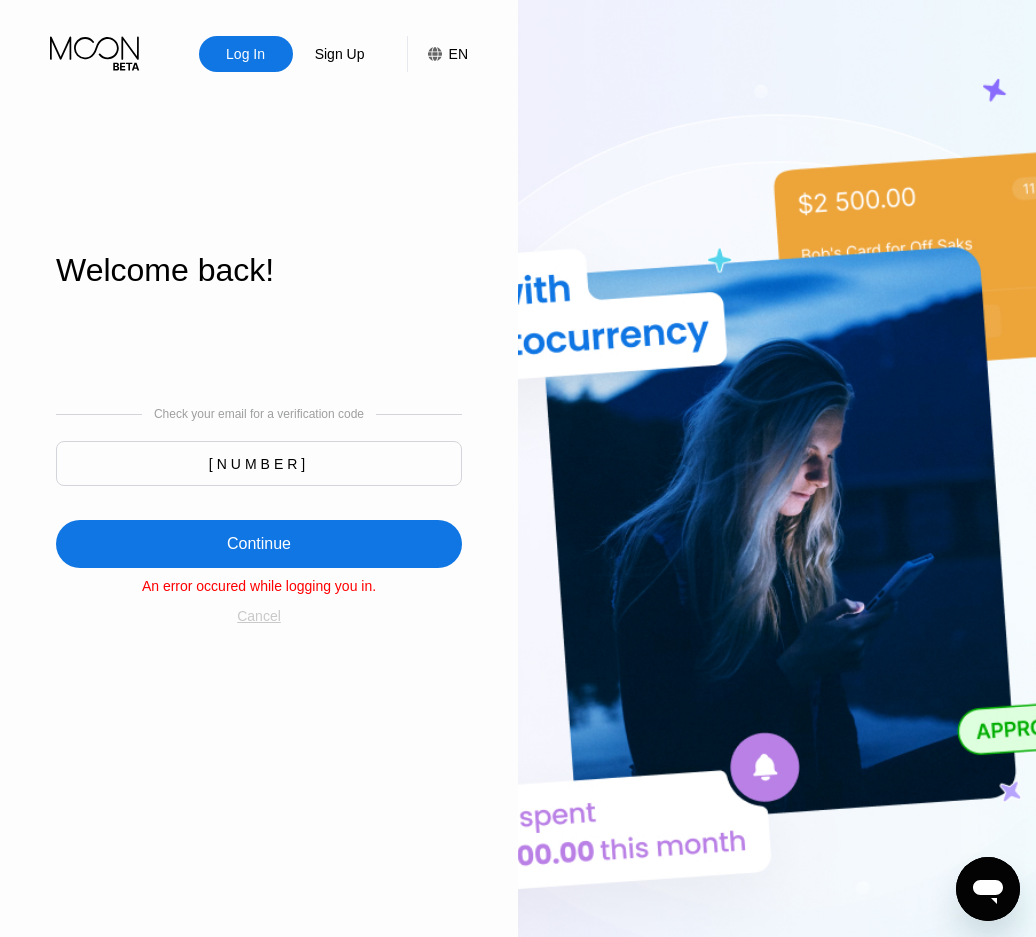 click on "Cancel" at bounding box center [259, 616] 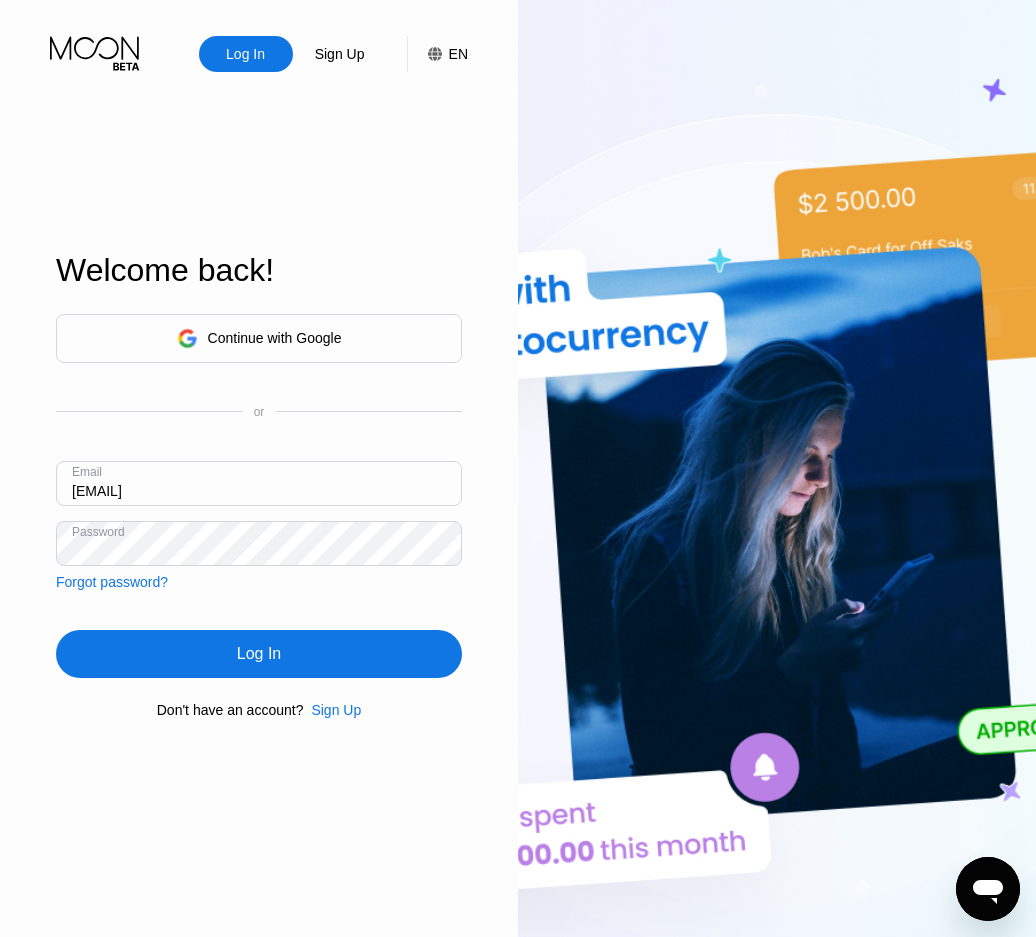 click on "Log In" at bounding box center (259, 654) 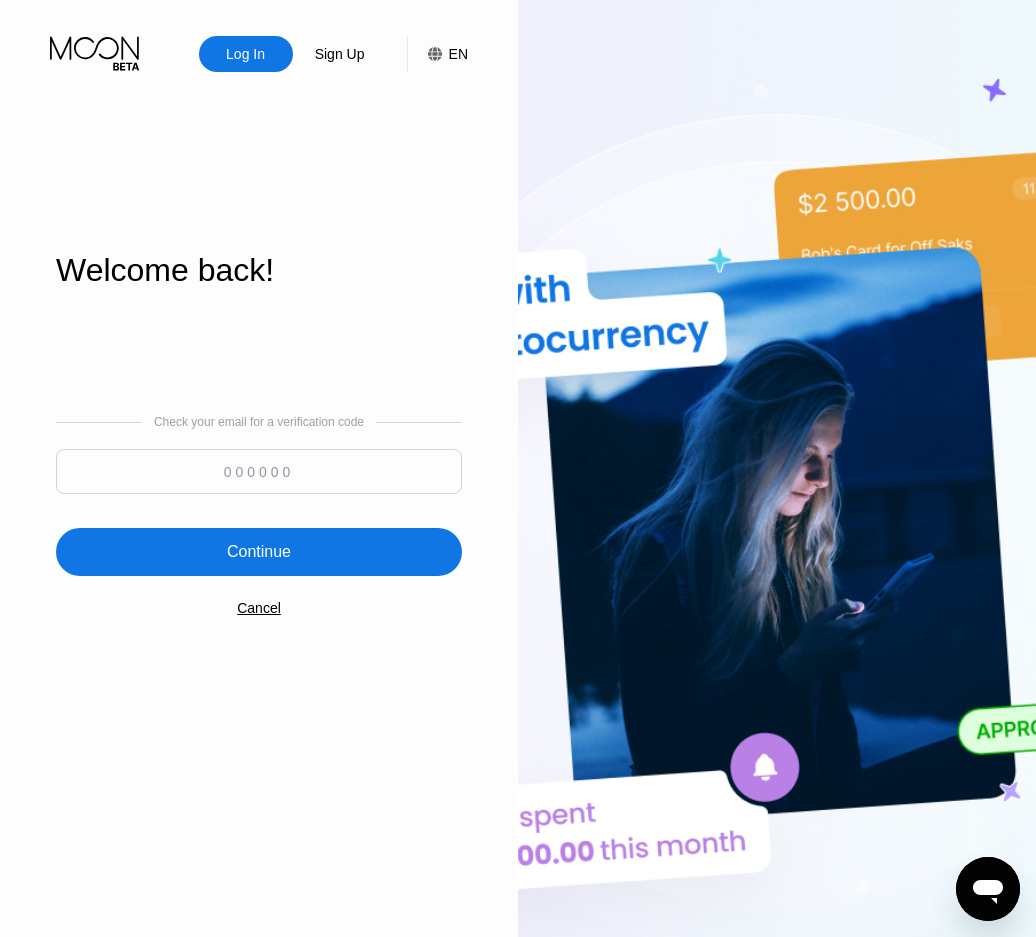 click at bounding box center (259, 471) 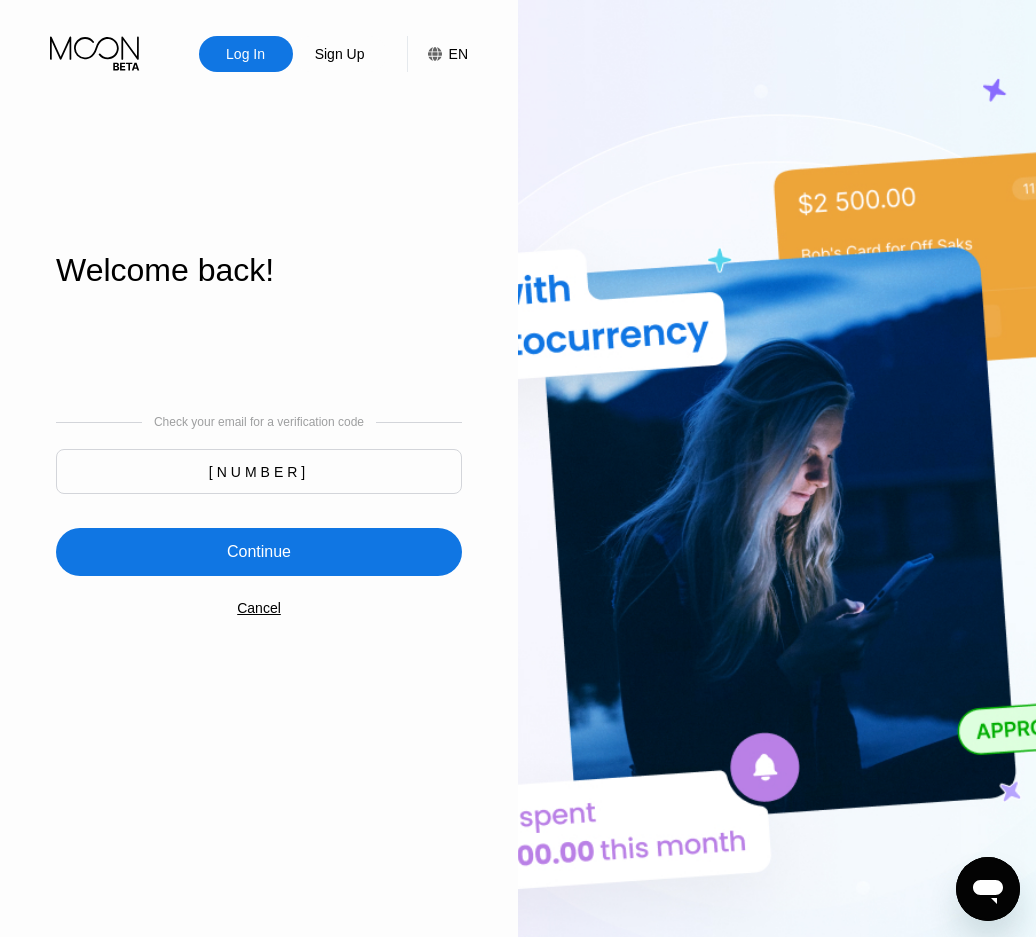 type on "647490" 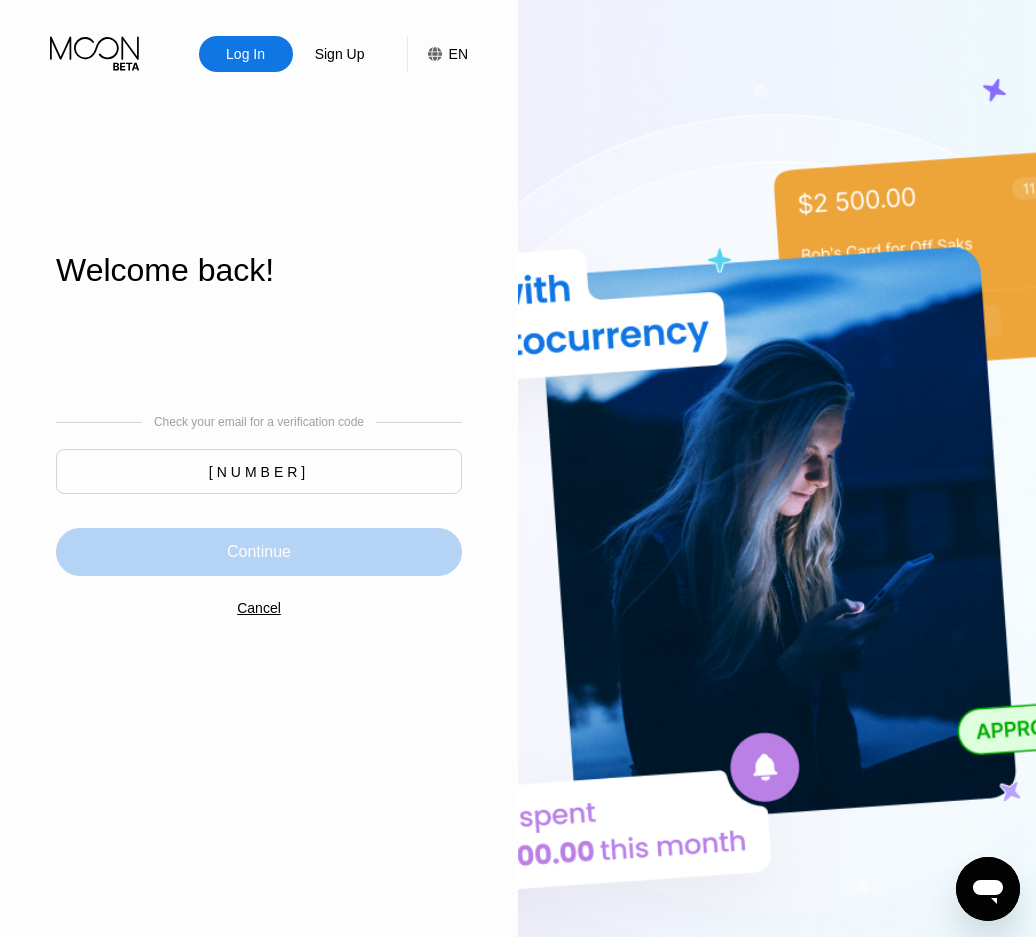 click on "Continue" at bounding box center [259, 552] 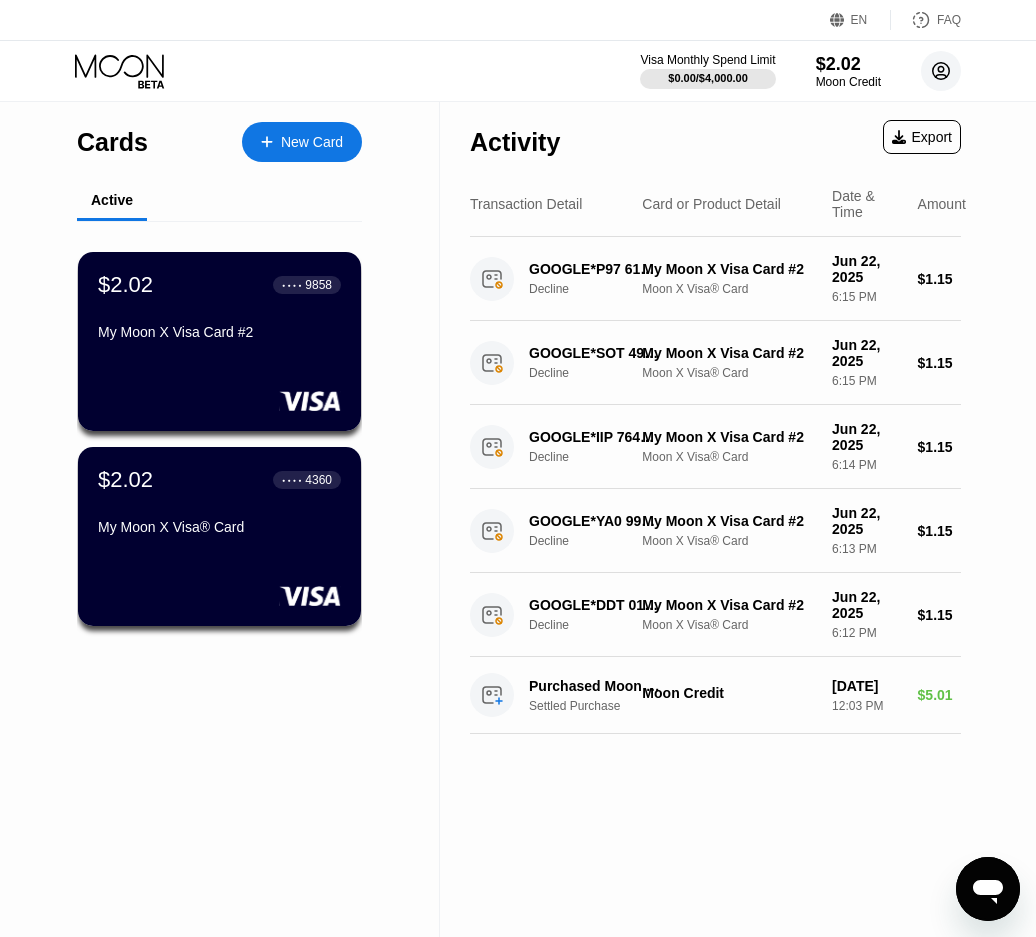 click 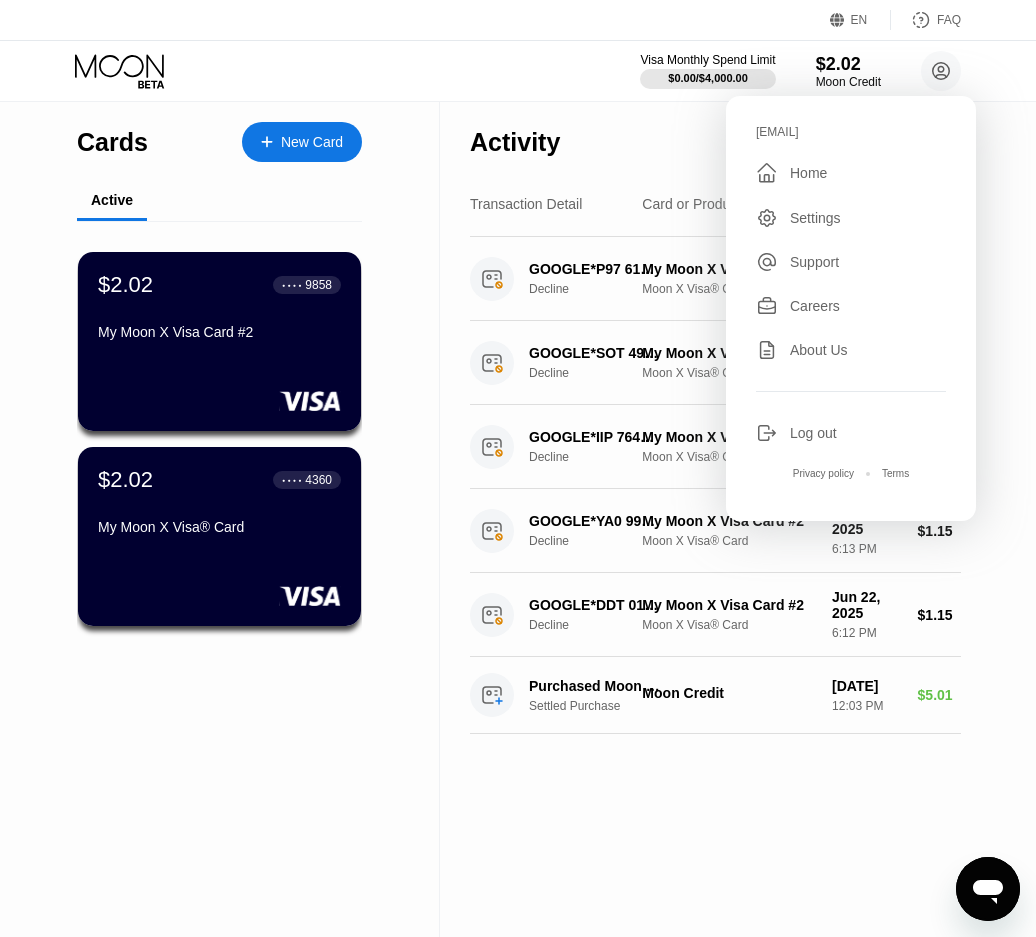 click on "Cards    New Card Active $2.02 ● ● ● ● 9858 My Moon X Visa Card #2 $2.02 ● ● ● ● 4360 My Moon X Visa® Card" at bounding box center [220, 519] 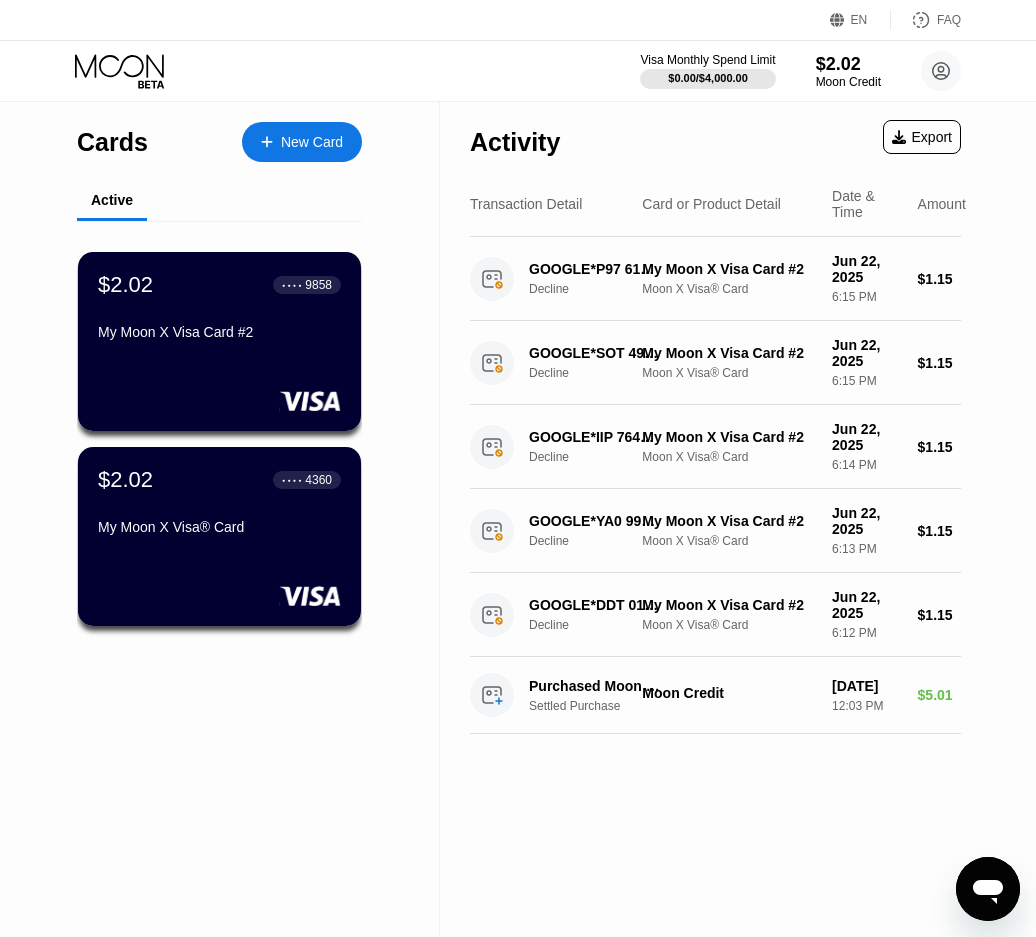 click on "Visa Monthly Spend Limit $0.00 / $4,000.00 $2.02 Moon Credit harshpremium01+1@gmail.com  Home Settings Support Careers About Us Log out Privacy policy Terms" at bounding box center (518, 71) 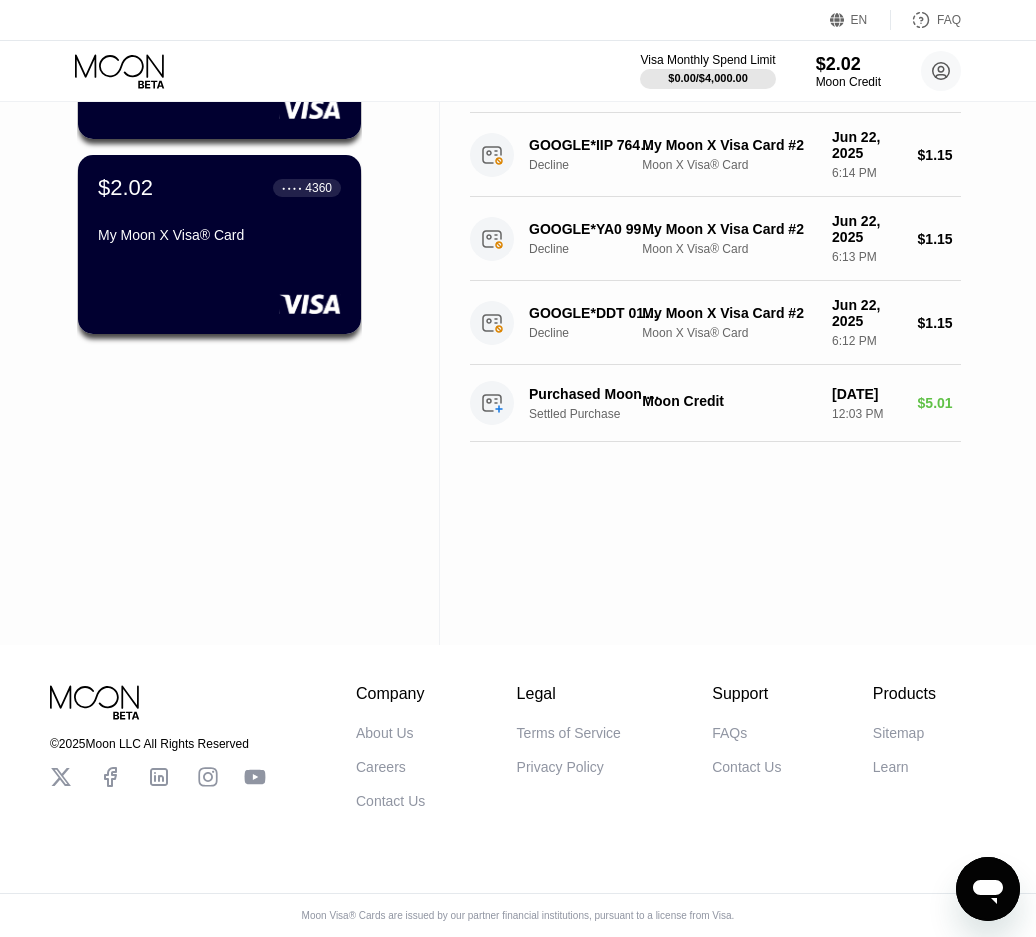 scroll, scrollTop: 0, scrollLeft: 0, axis: both 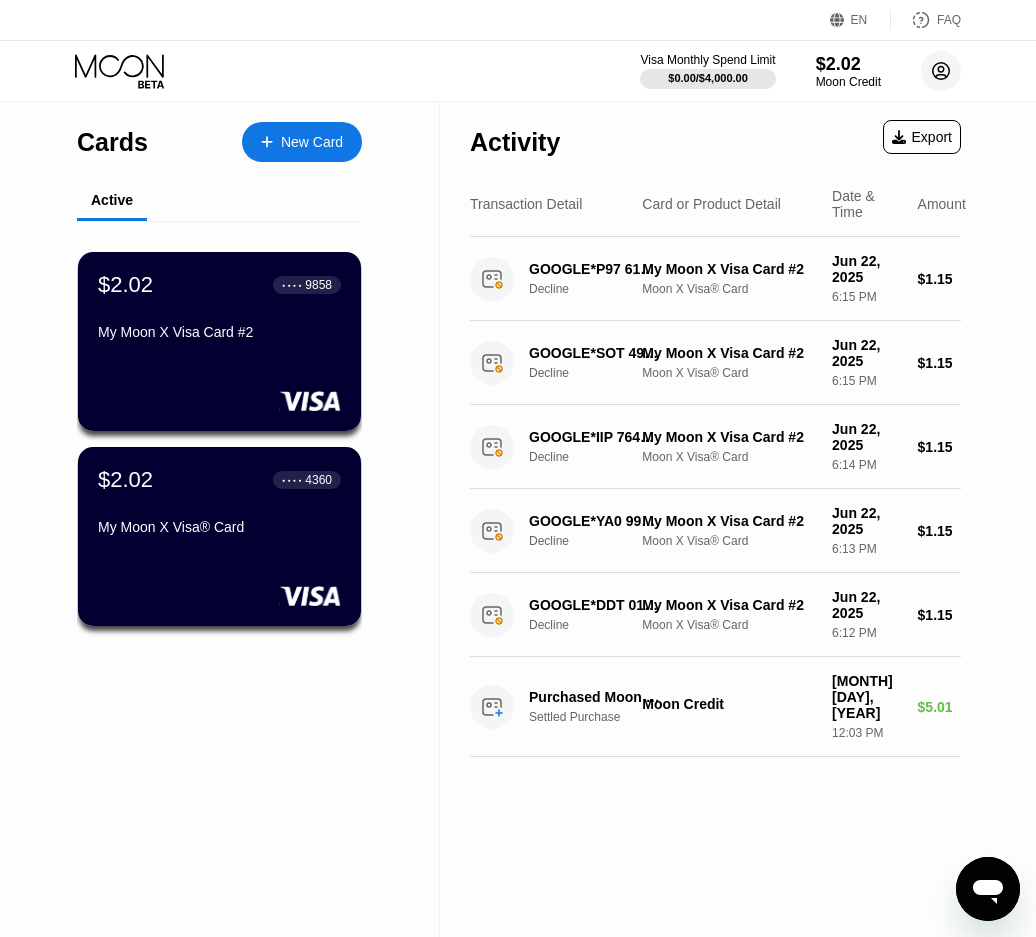 click 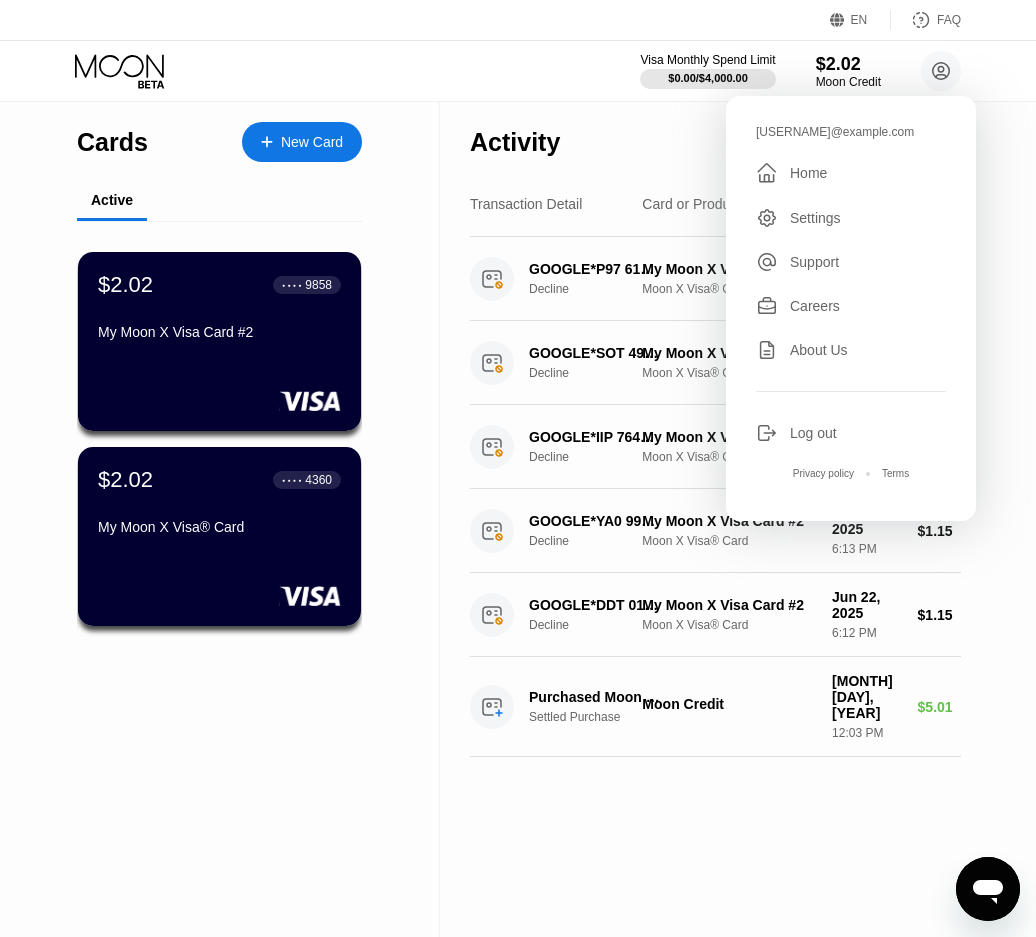 click on "Log out" at bounding box center (851, 433) 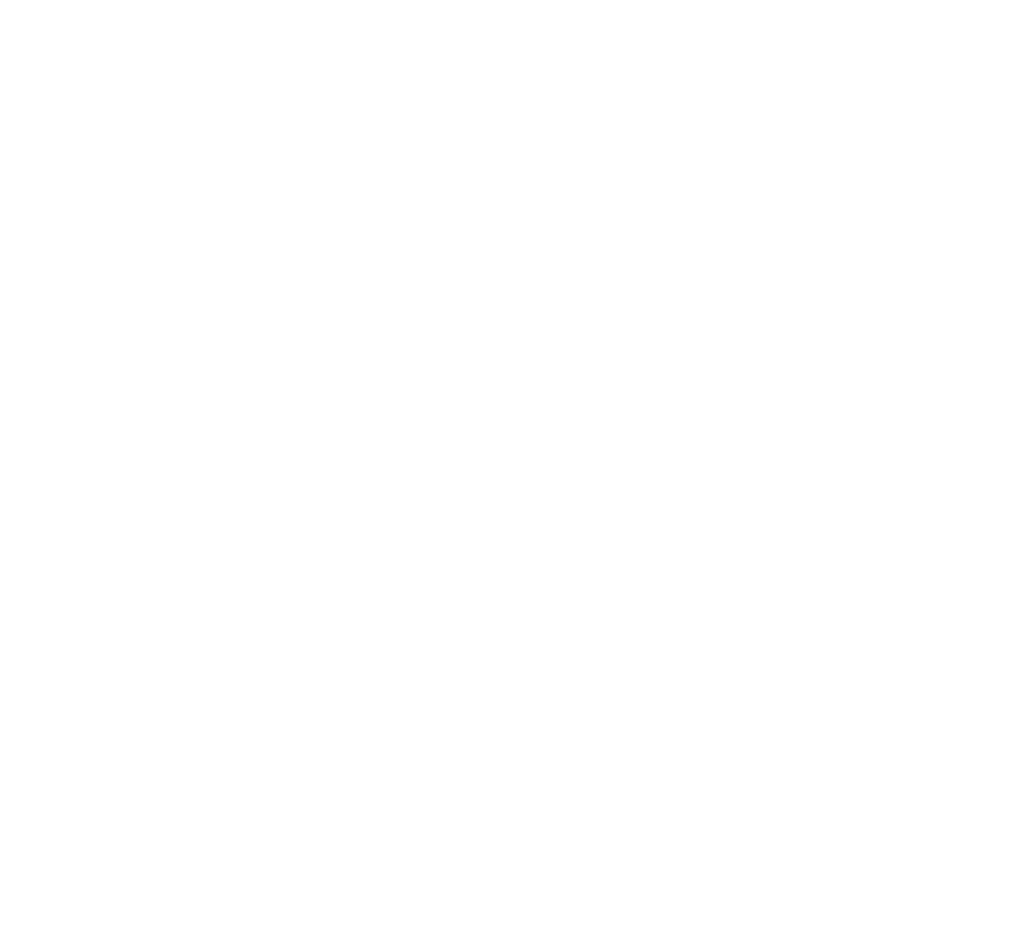 scroll, scrollTop: 0, scrollLeft: 0, axis: both 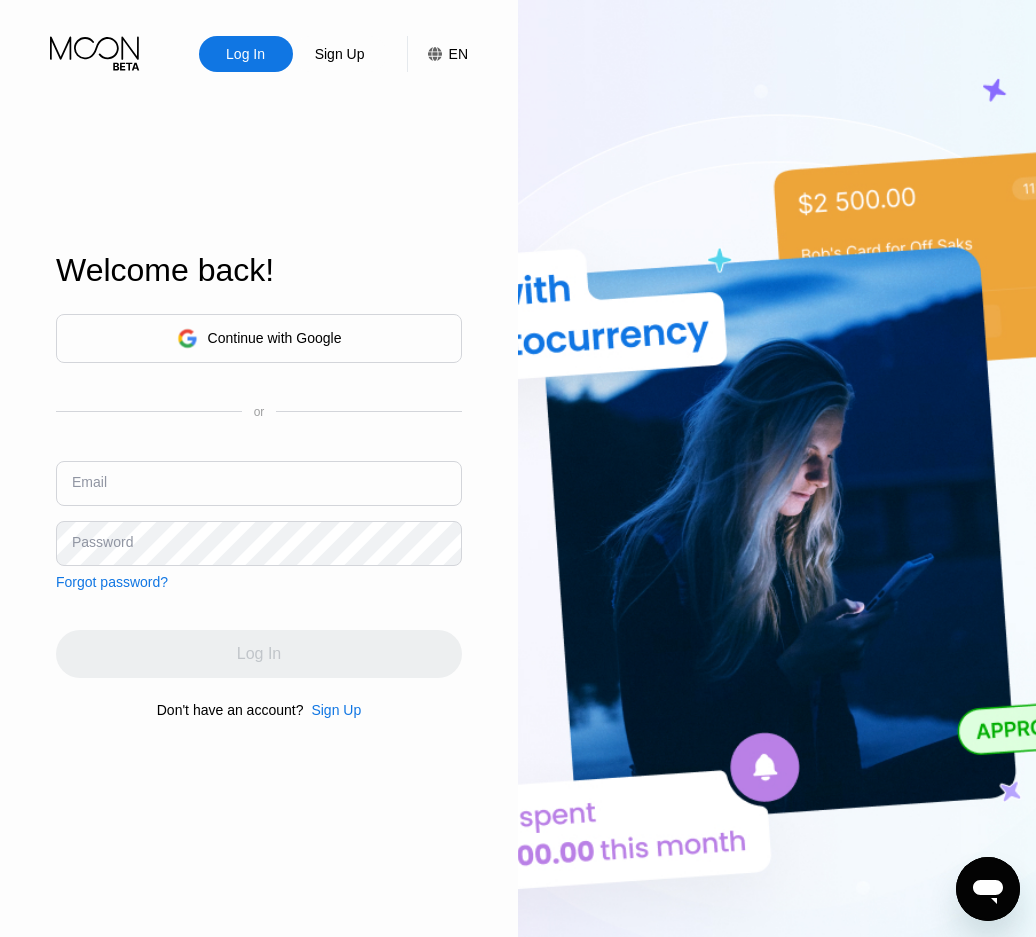 type on "[EMAIL]" 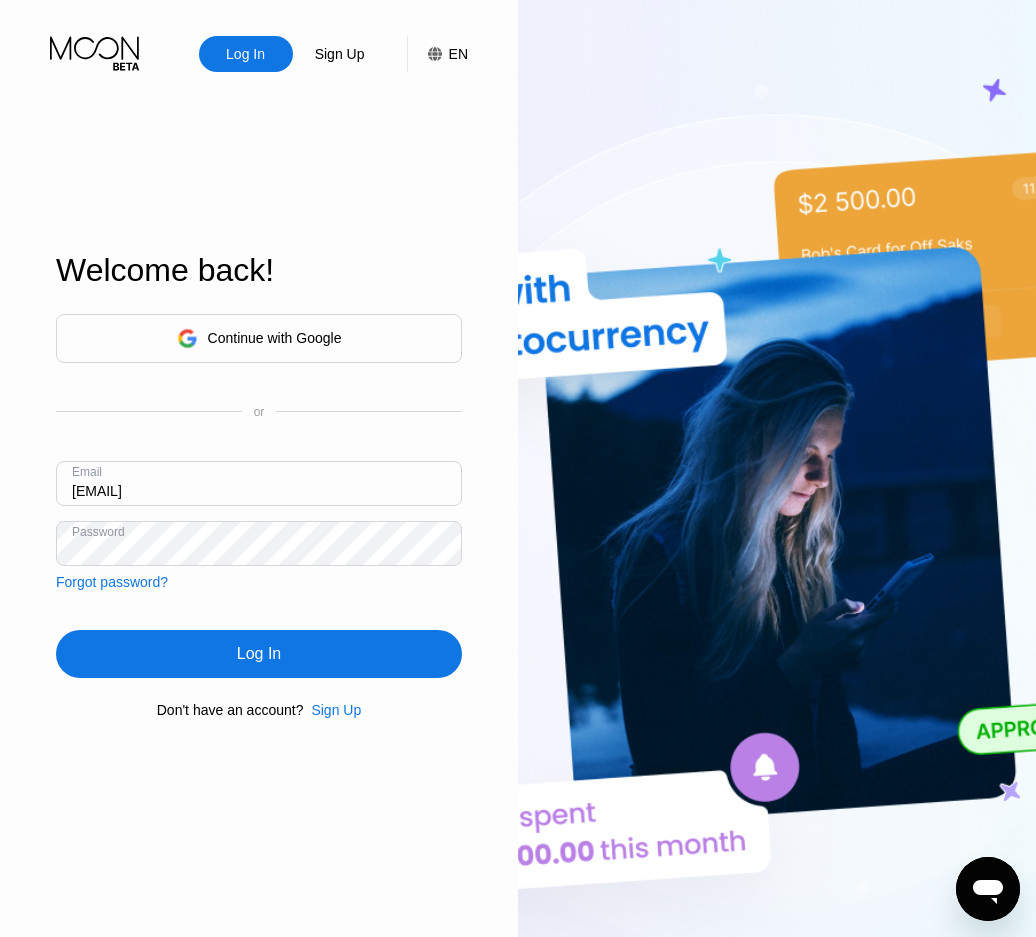 click on "[EMAIL]" at bounding box center (259, 483) 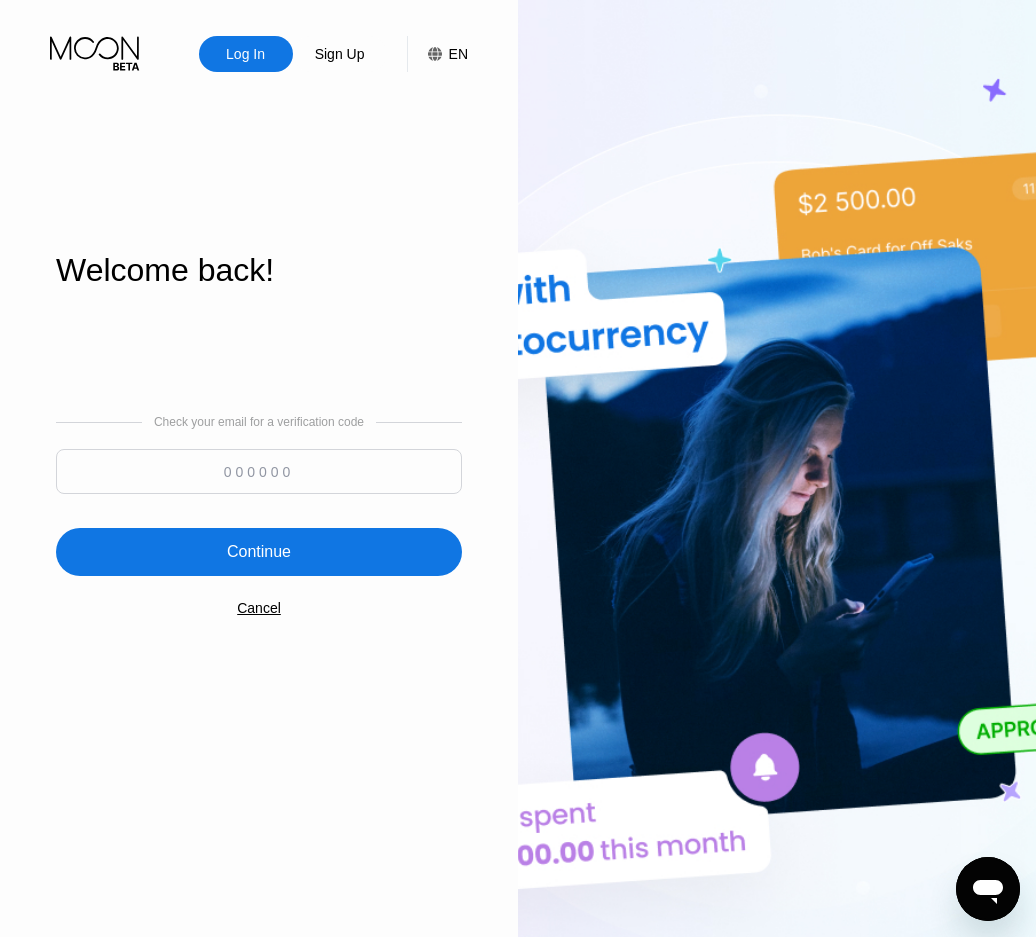 click at bounding box center [259, 471] 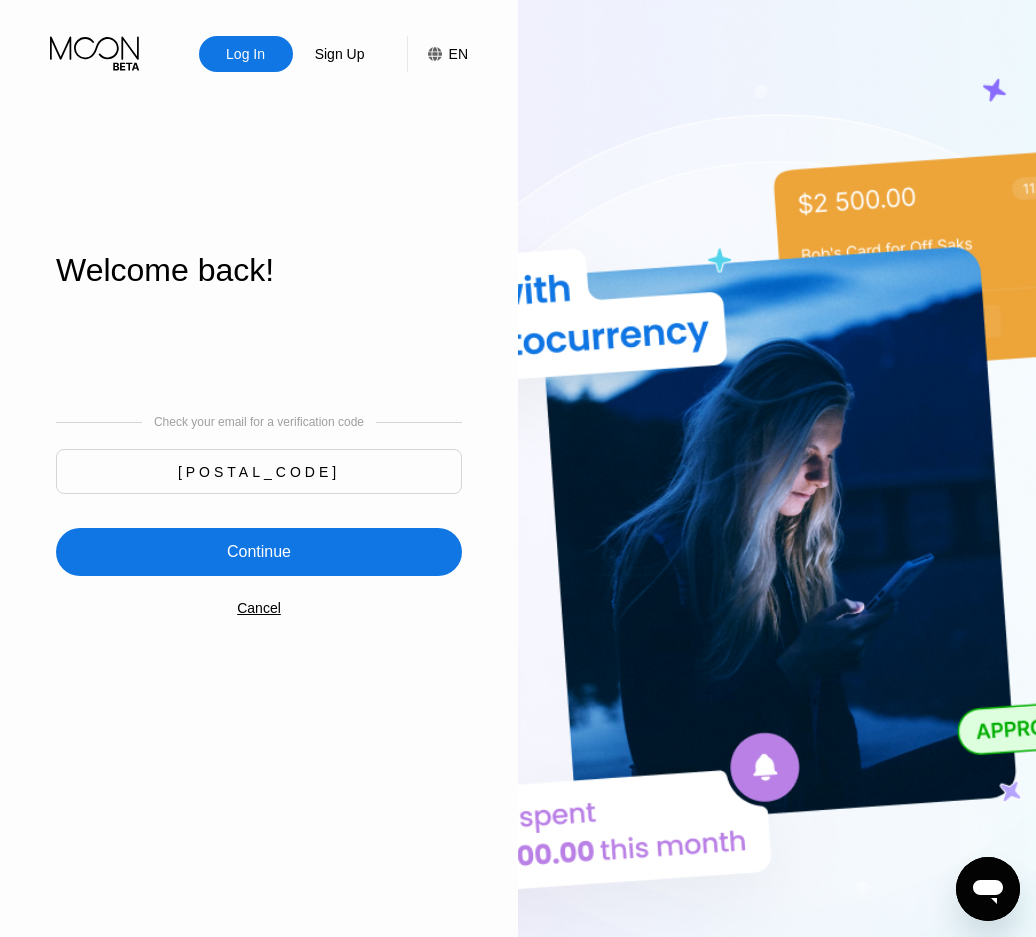 type on "[POSTAL_CODE]" 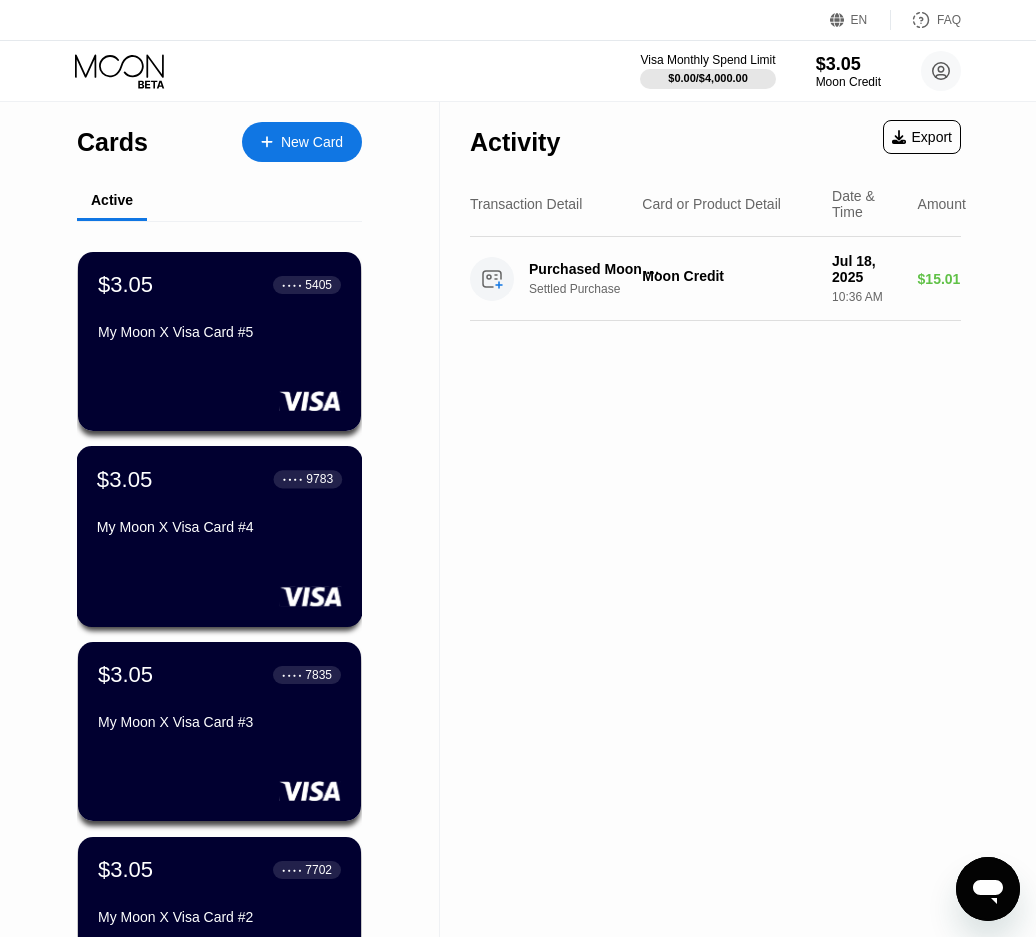 click on "$3.05 ● ● ● ● 9783 My Moon X Visa Card #4" at bounding box center (220, 536) 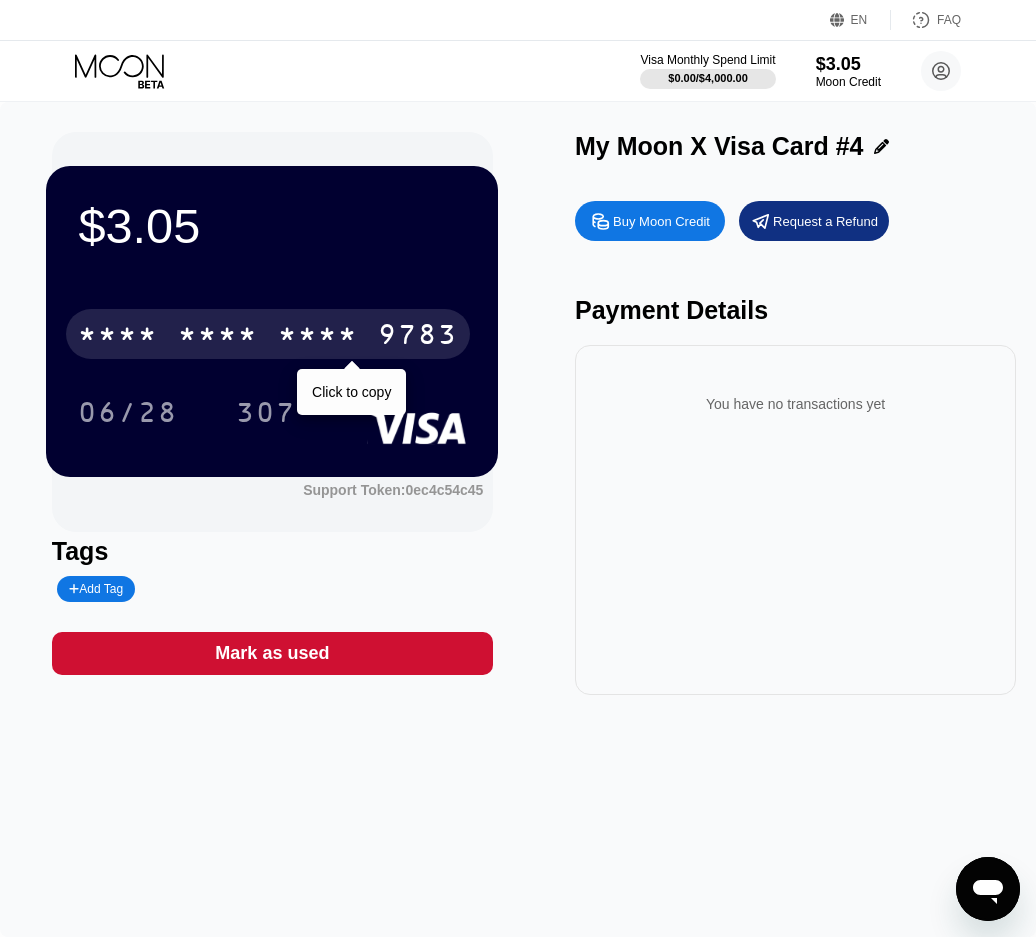click on "* * * * * * * * * * * * 9783" at bounding box center [268, 334] 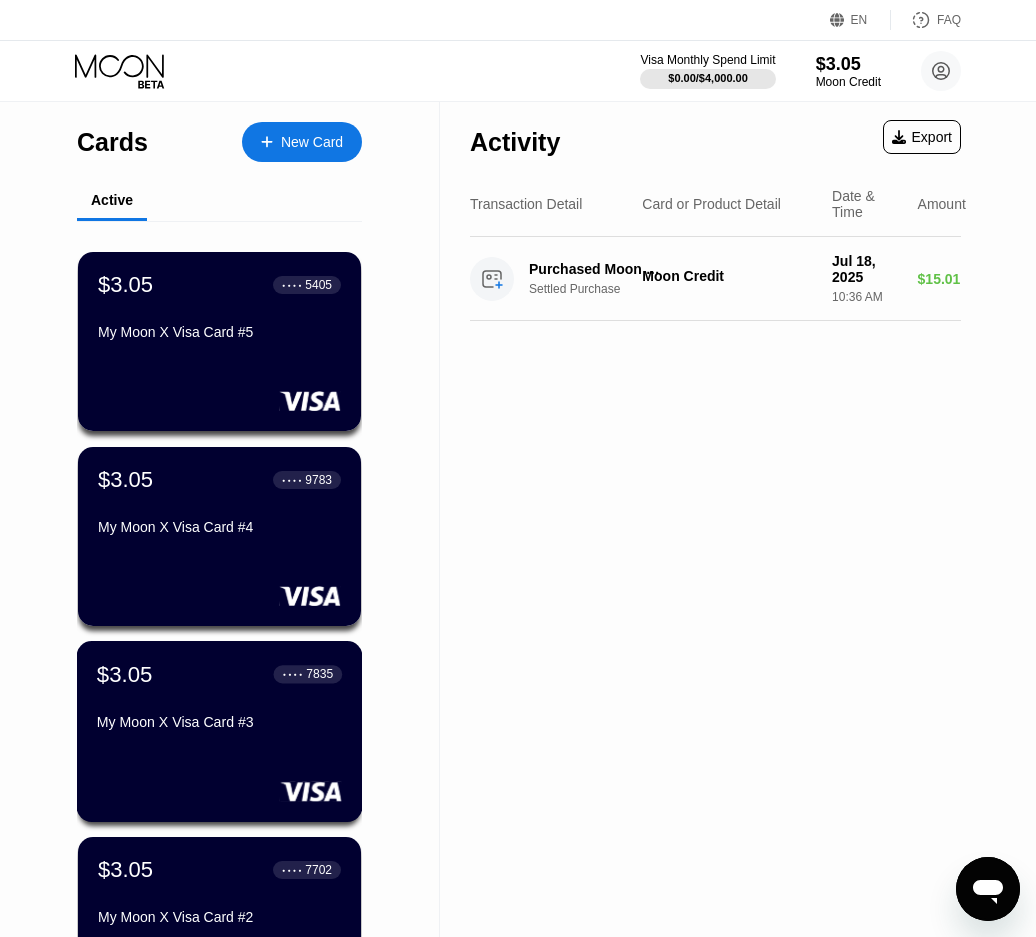 click on "My Moon X Visa Card #3" at bounding box center (219, 722) 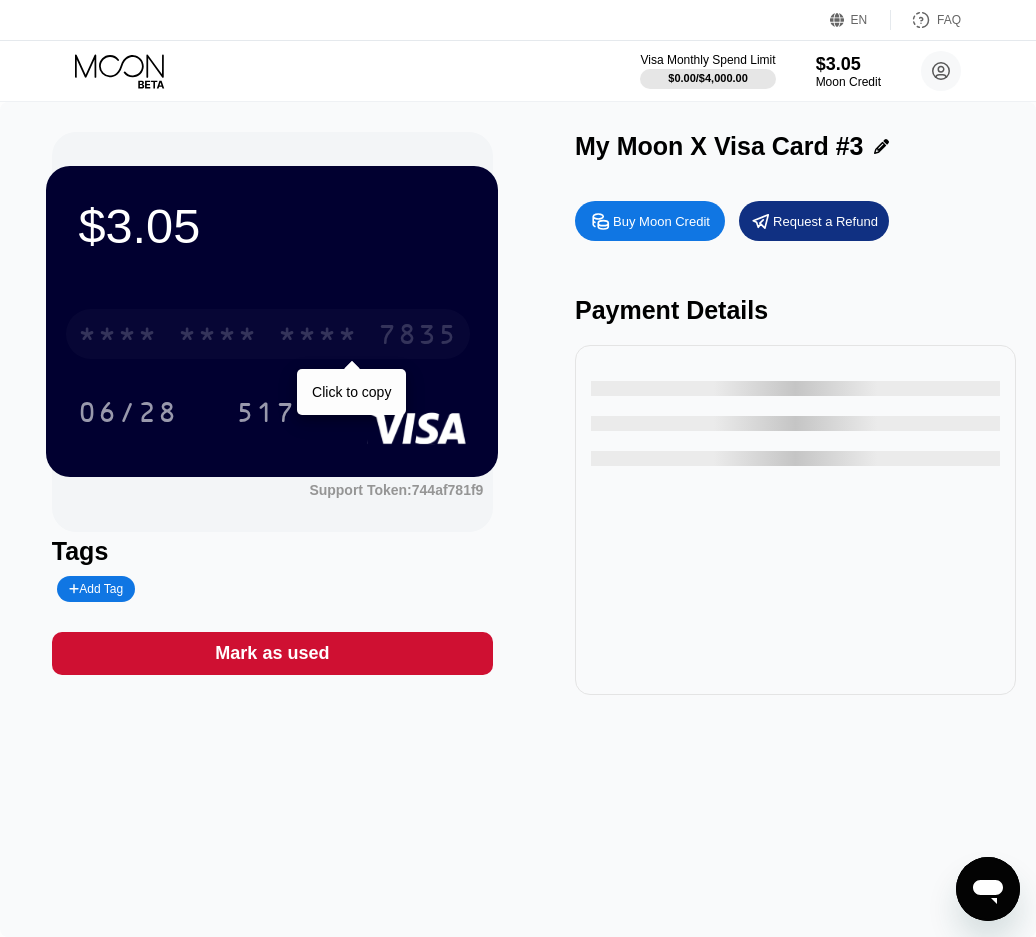 click on "* * * *" at bounding box center [318, 337] 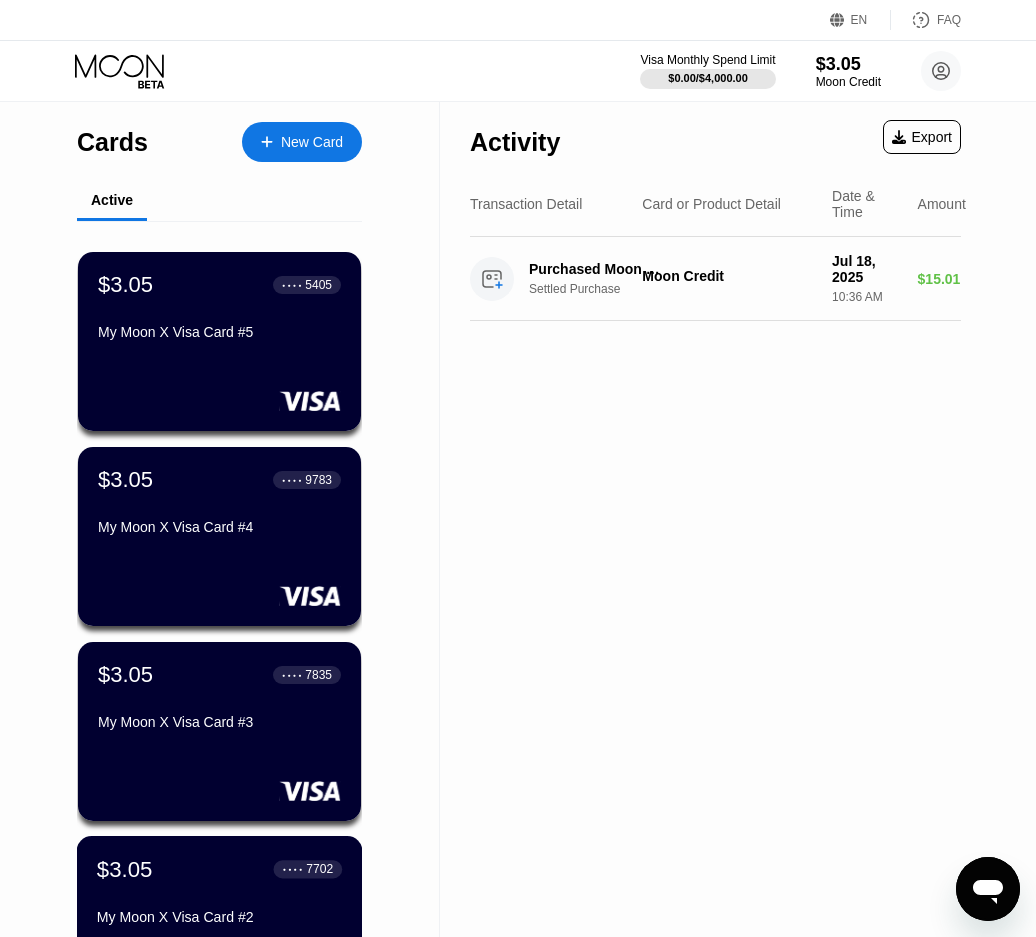 click on "$3.05 ● ● ● ● 7702" at bounding box center (219, 869) 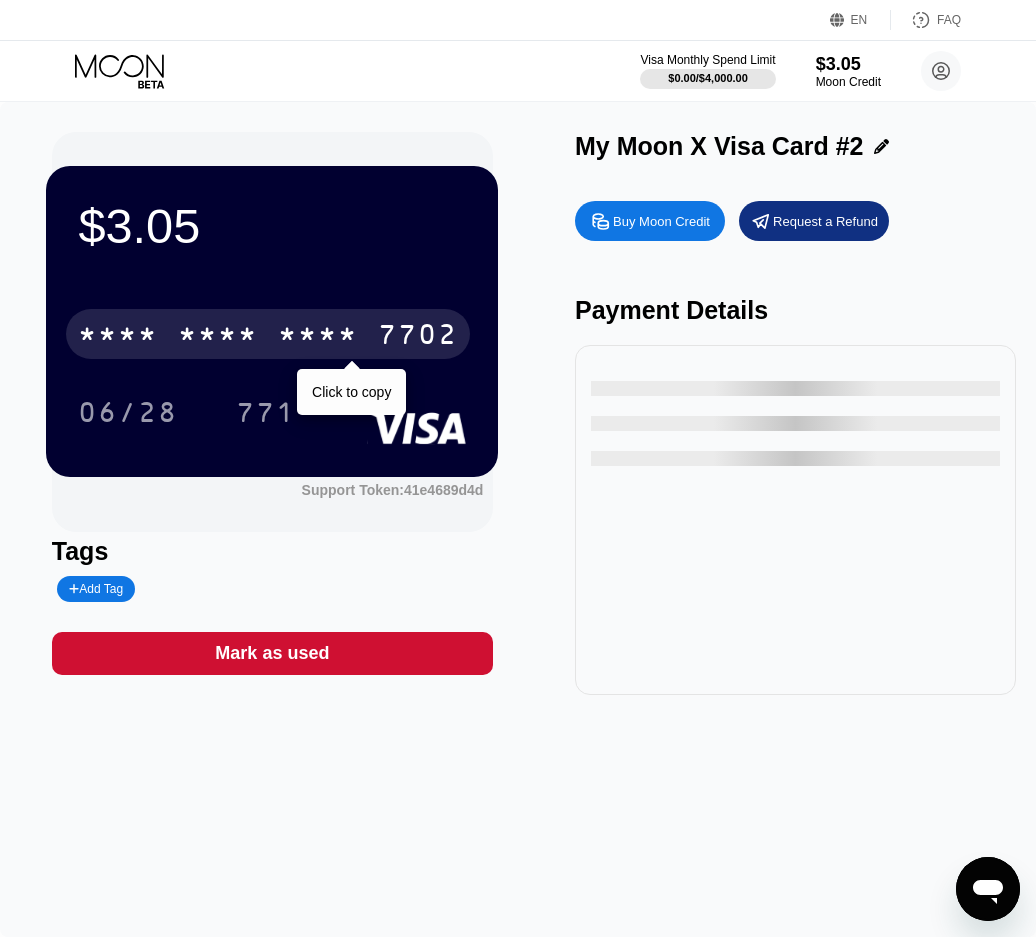 click on "* * * *" at bounding box center [318, 337] 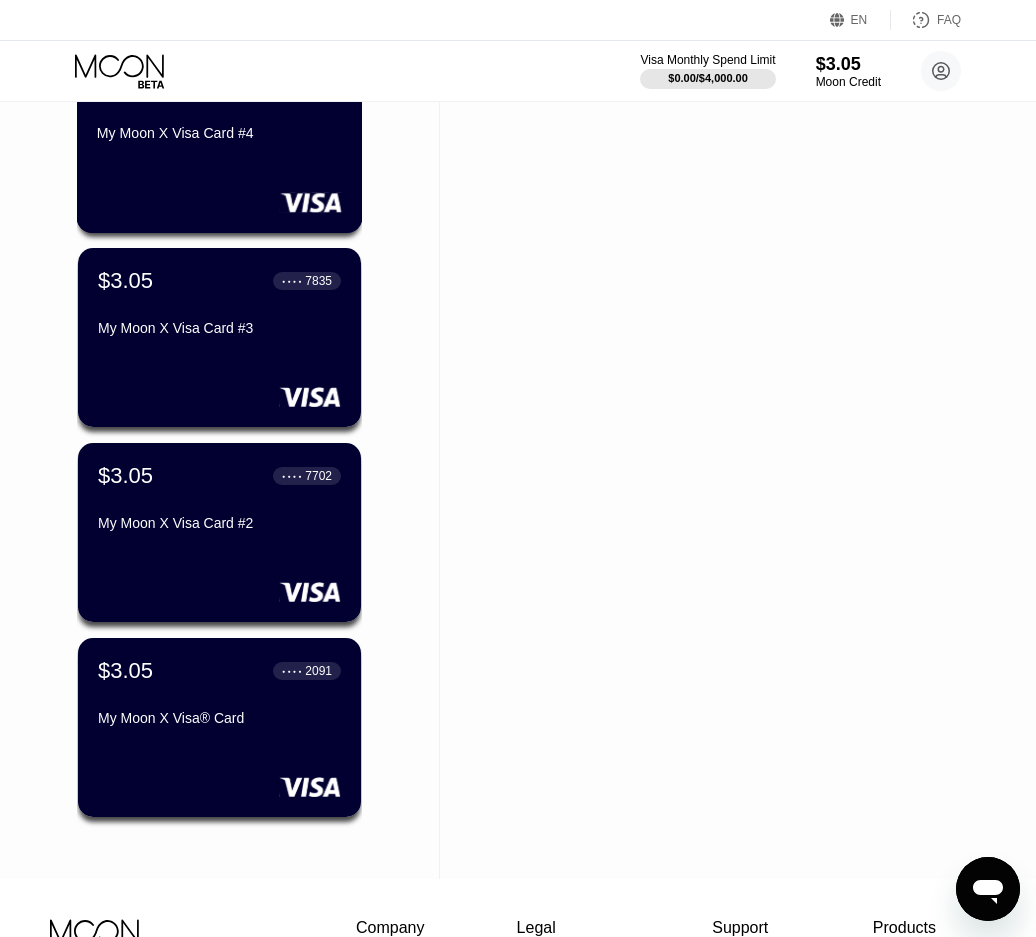 scroll, scrollTop: 400, scrollLeft: 0, axis: vertical 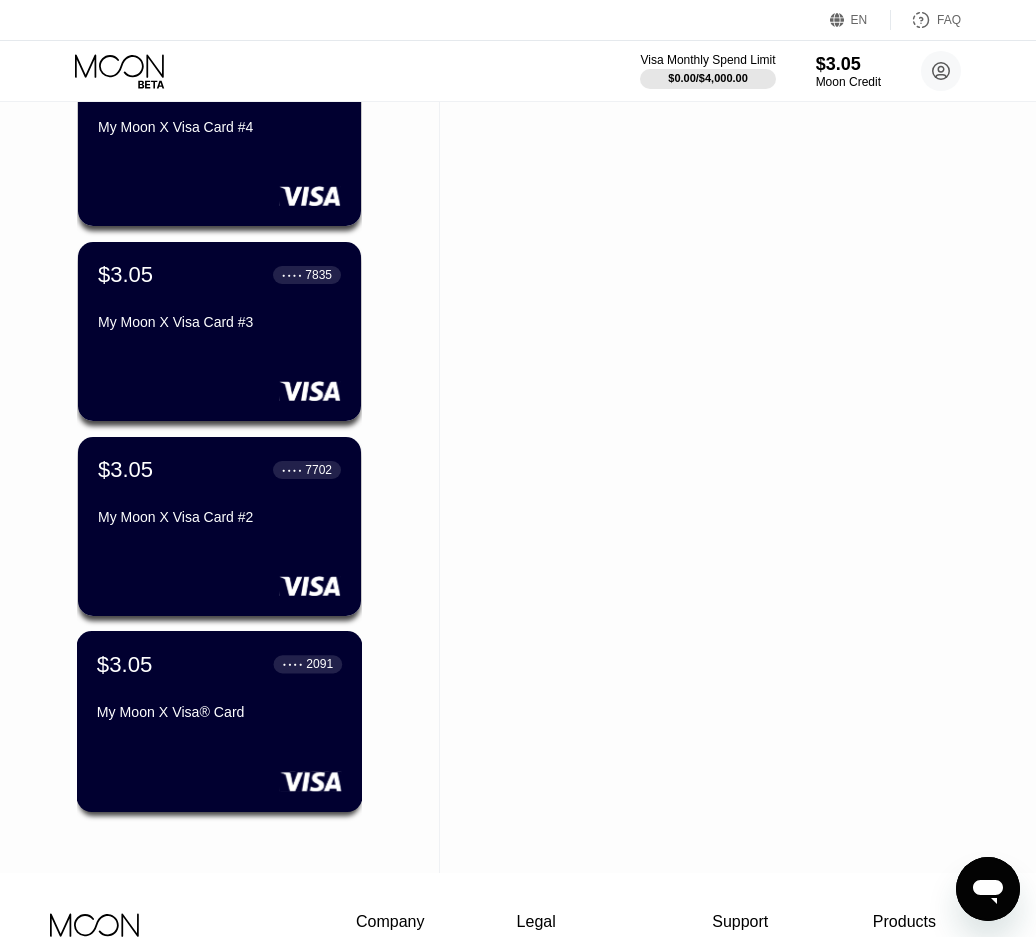 click on "$3.05 ● ● ● ● 2091 My Moon X Visa® Card" at bounding box center [219, 689] 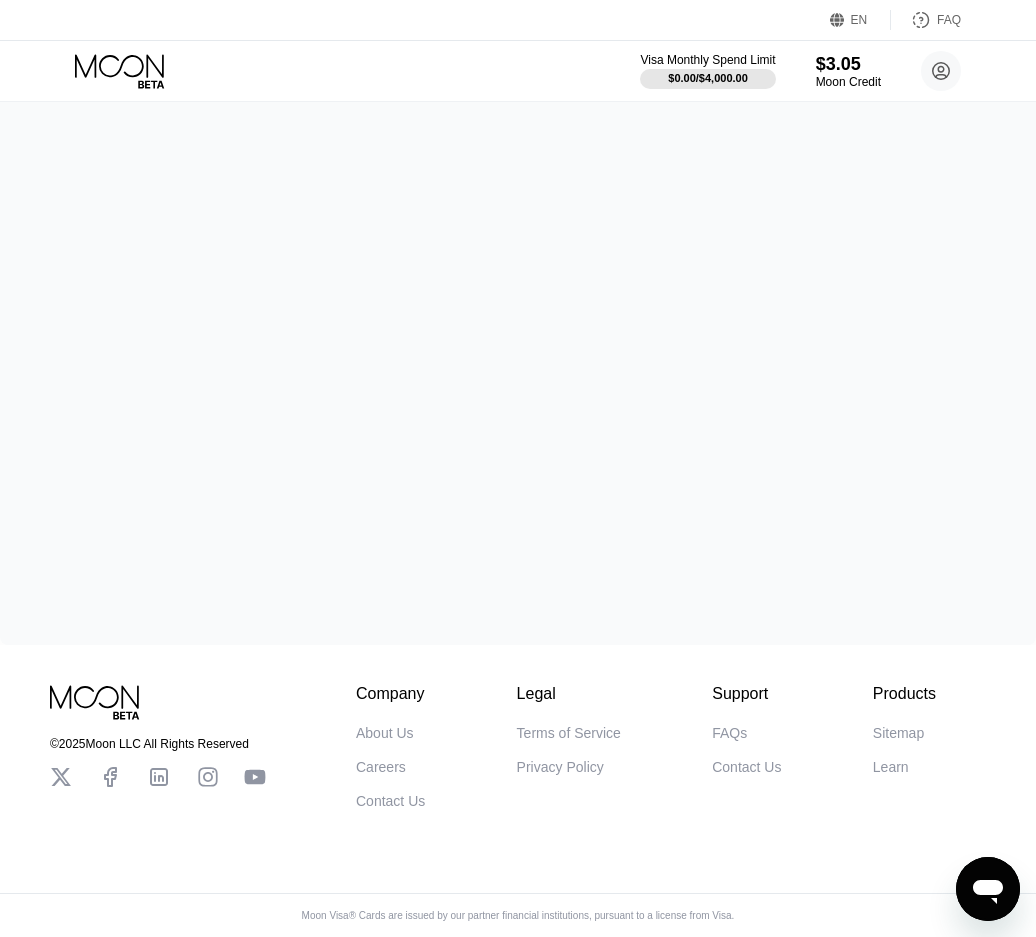 scroll, scrollTop: 0, scrollLeft: 0, axis: both 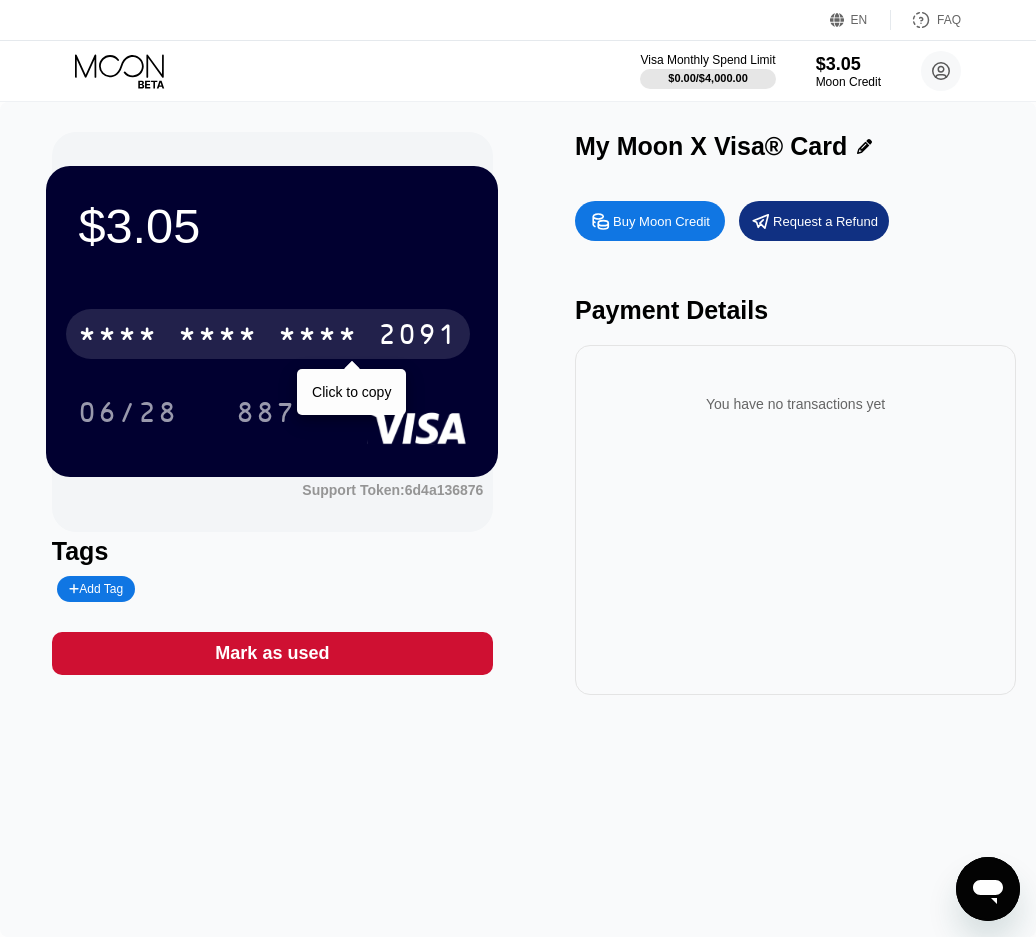 click on "* * * *" at bounding box center [318, 337] 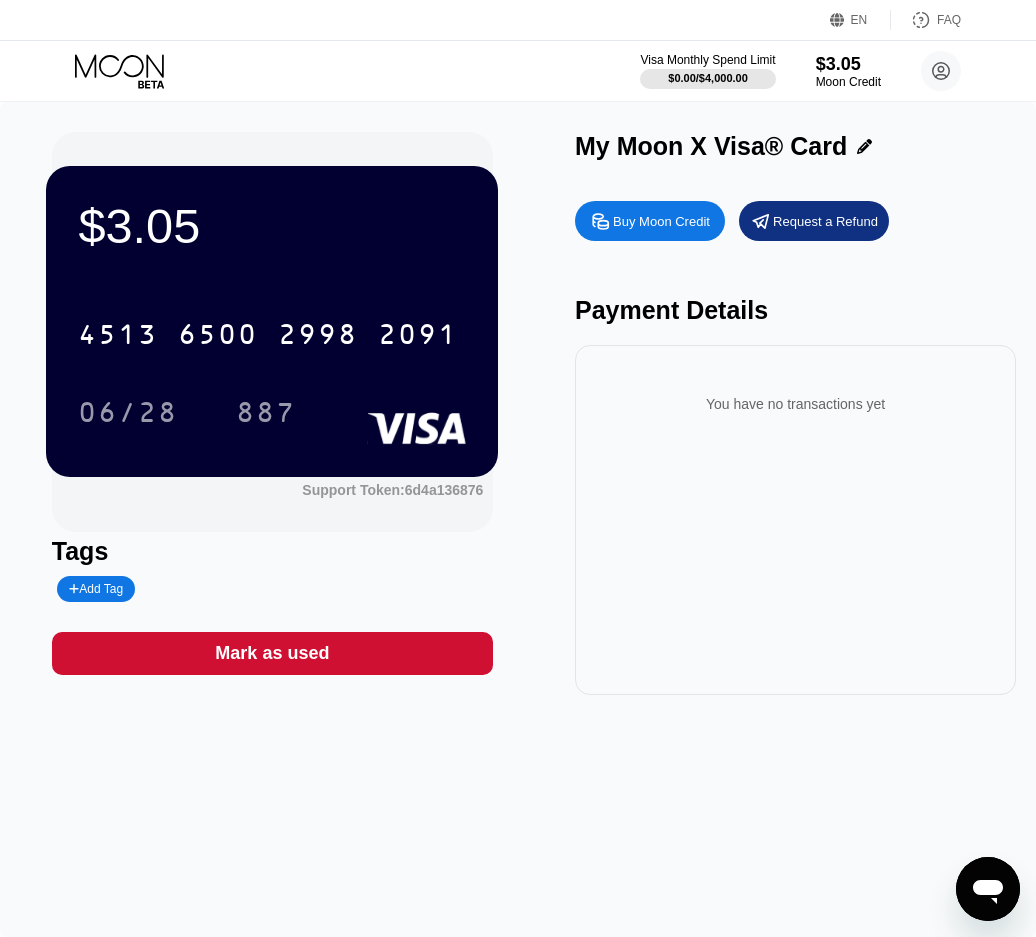 click 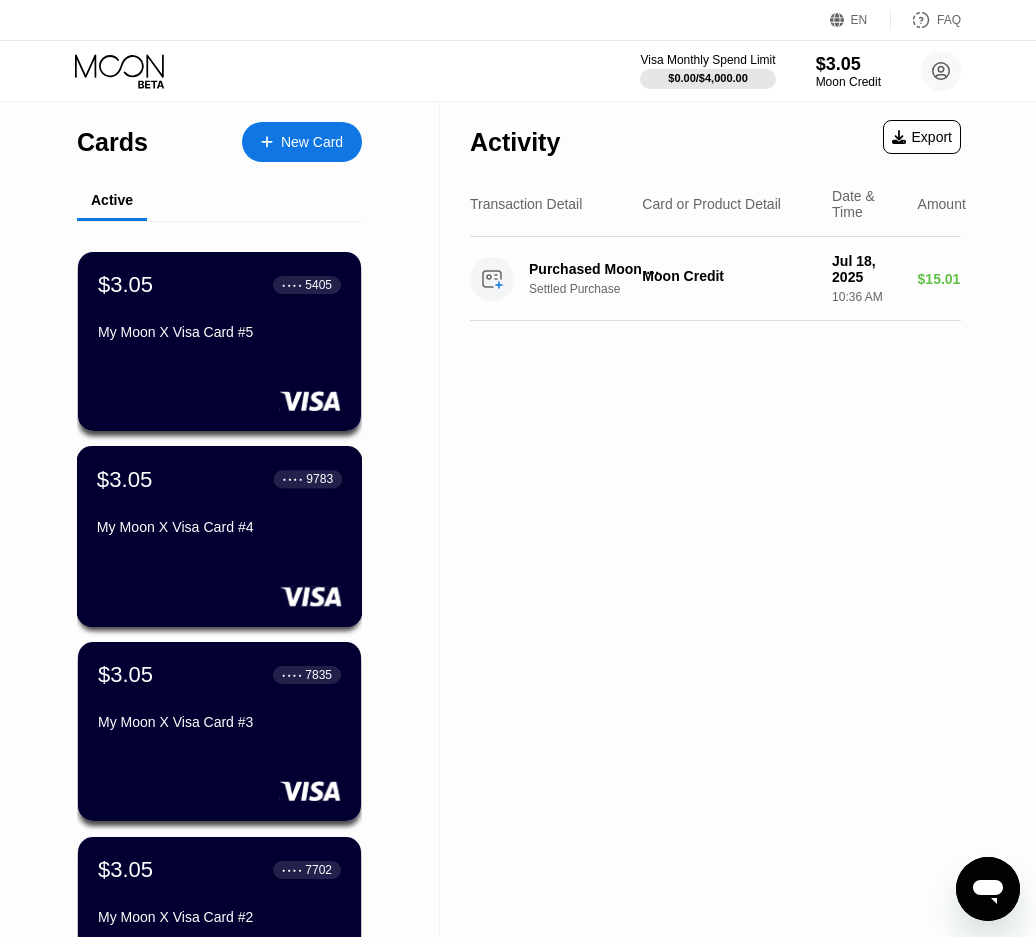 click on "My Moon X Visa Card #4" at bounding box center (219, 527) 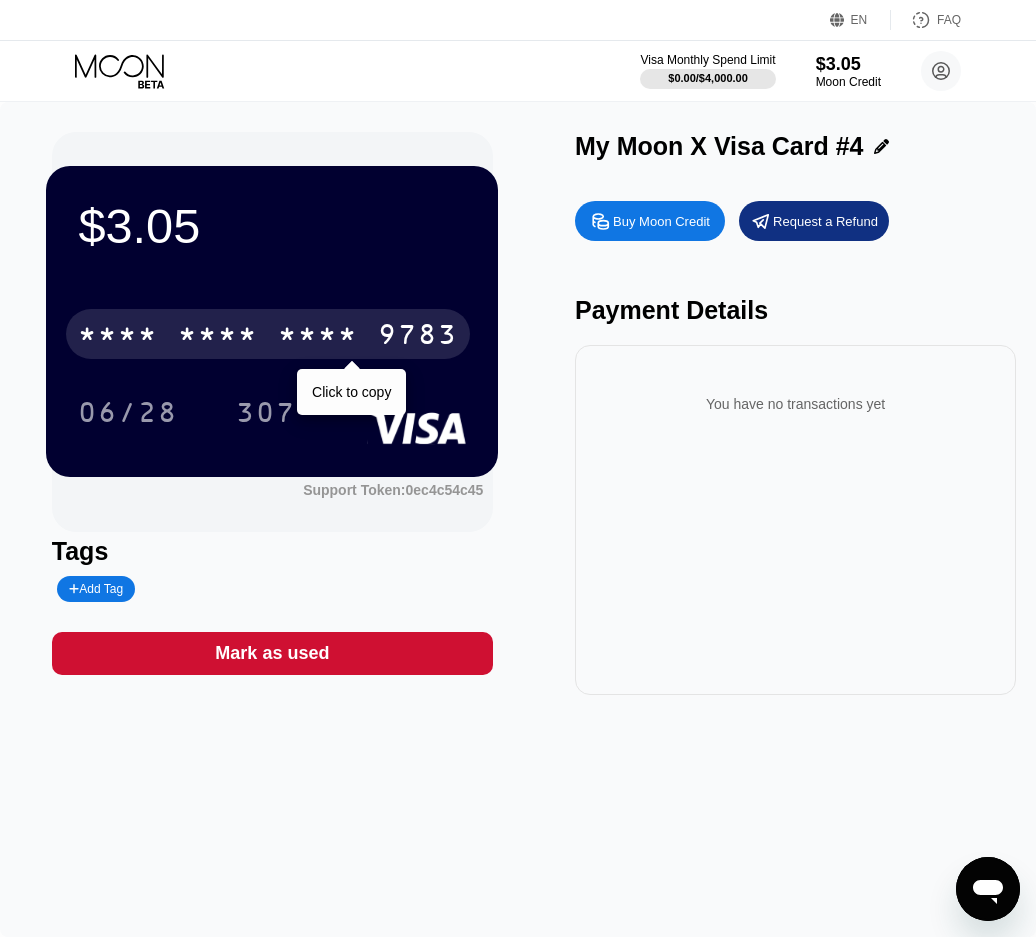 click on "9783" at bounding box center [418, 337] 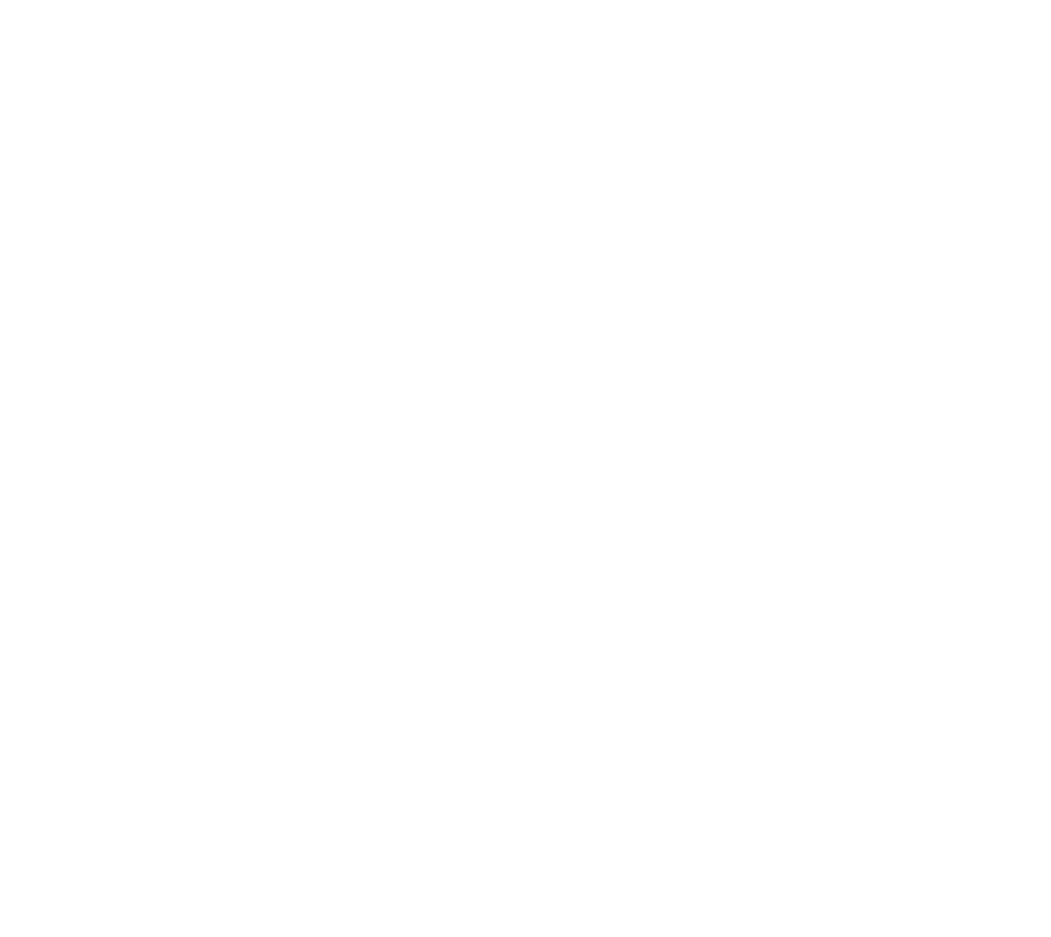 scroll, scrollTop: 0, scrollLeft: 0, axis: both 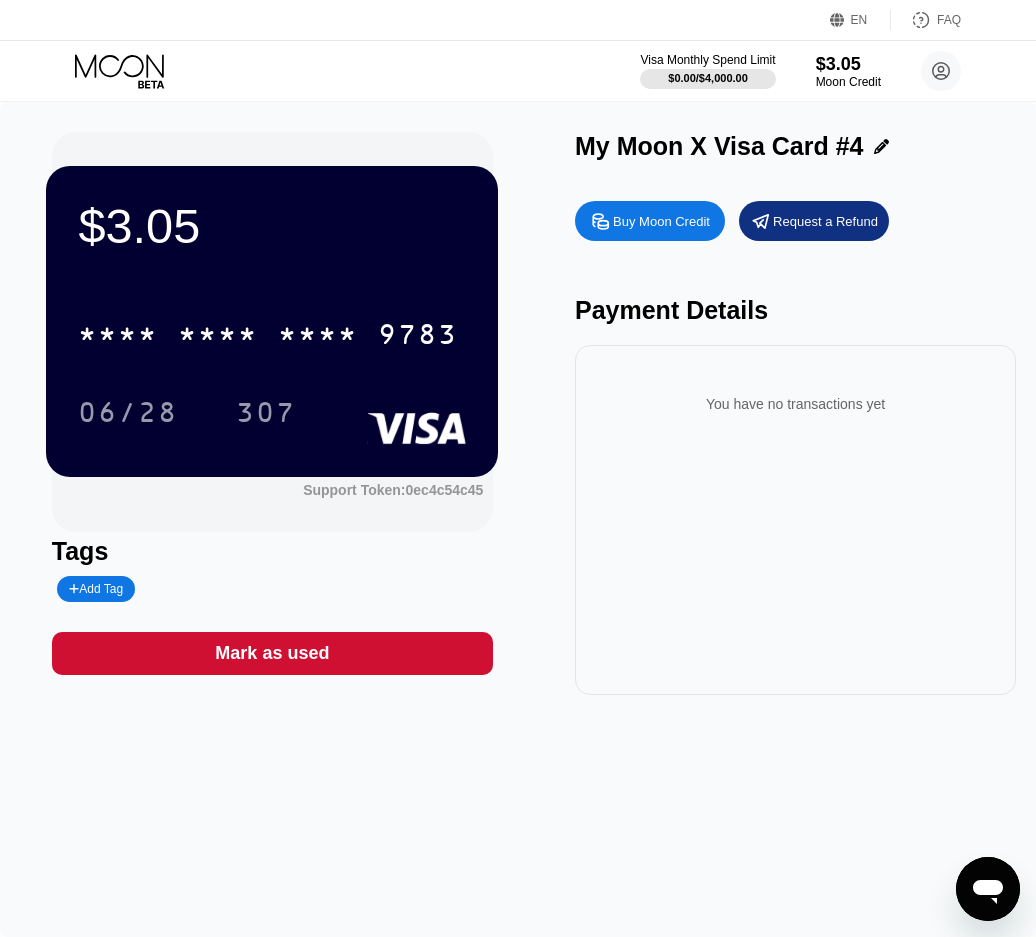 drag, startPoint x: 424, startPoint y: 109, endPoint x: 180, endPoint y: 96, distance: 244.34607 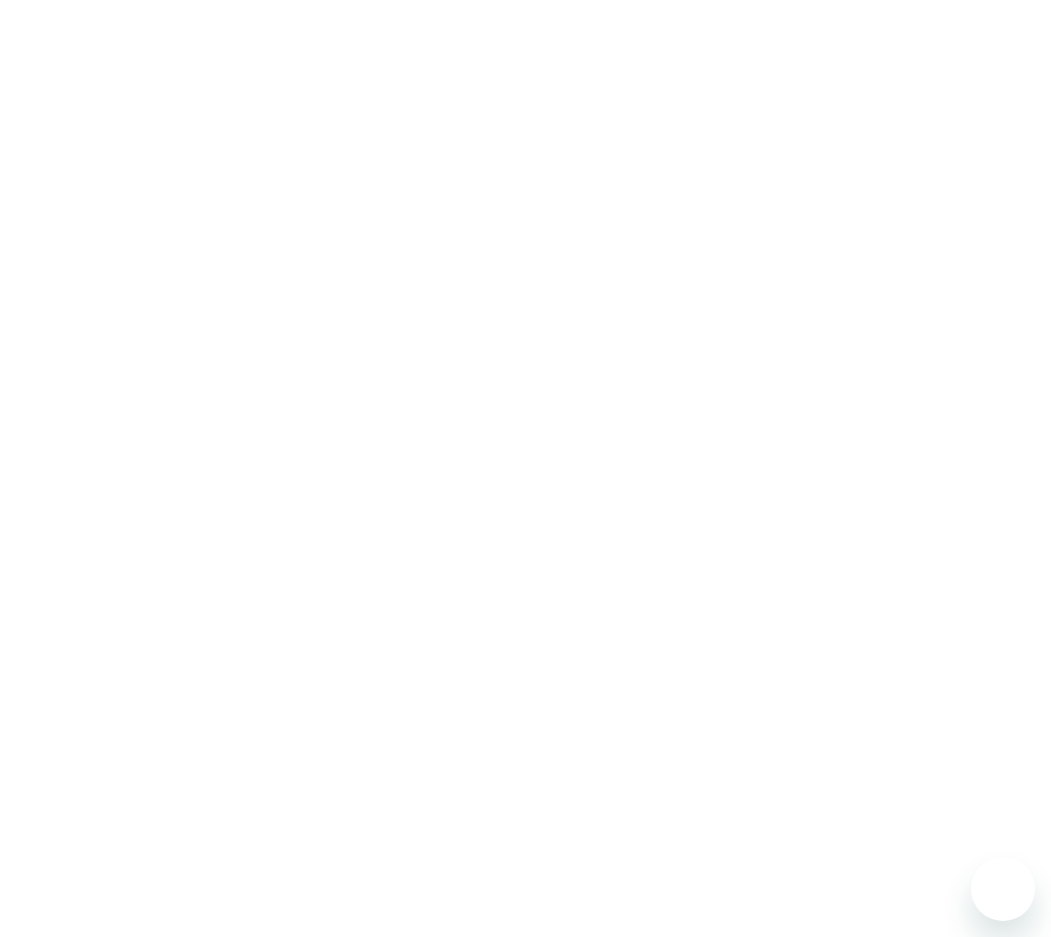 scroll, scrollTop: 0, scrollLeft: 0, axis: both 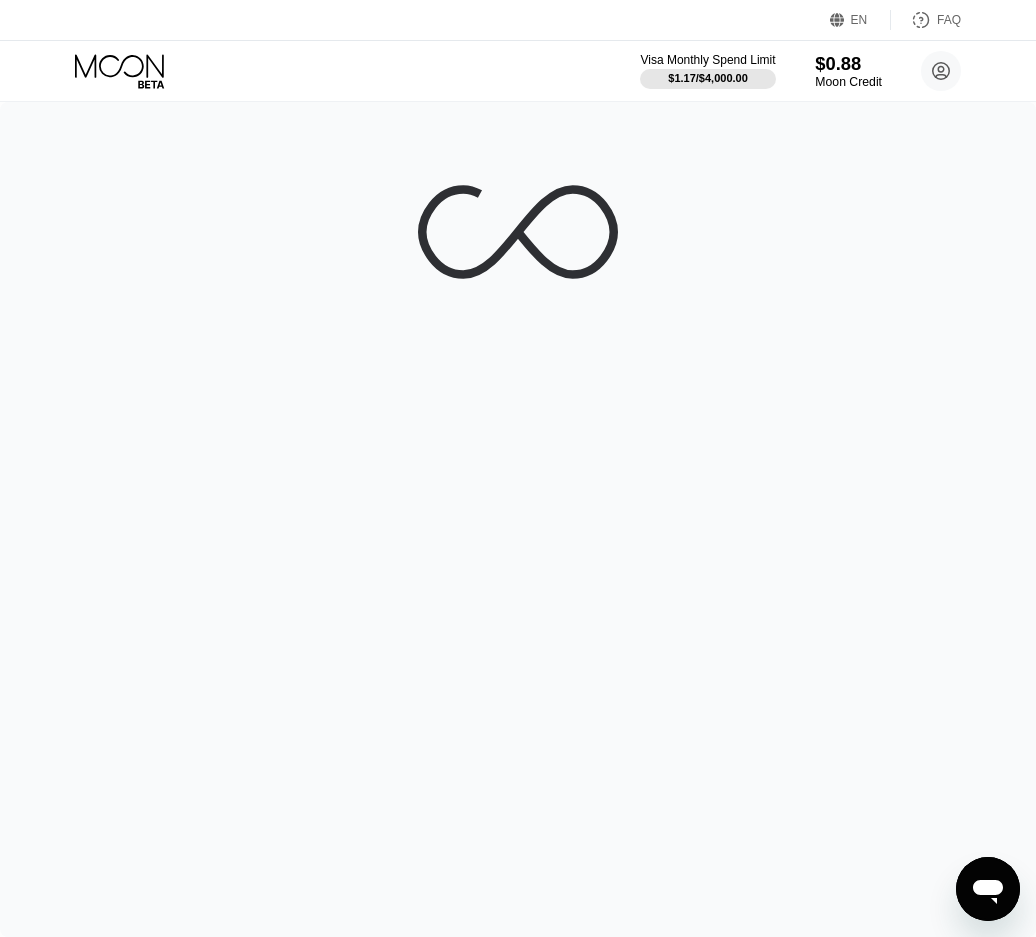 click on "Moon Credit" at bounding box center (848, 82) 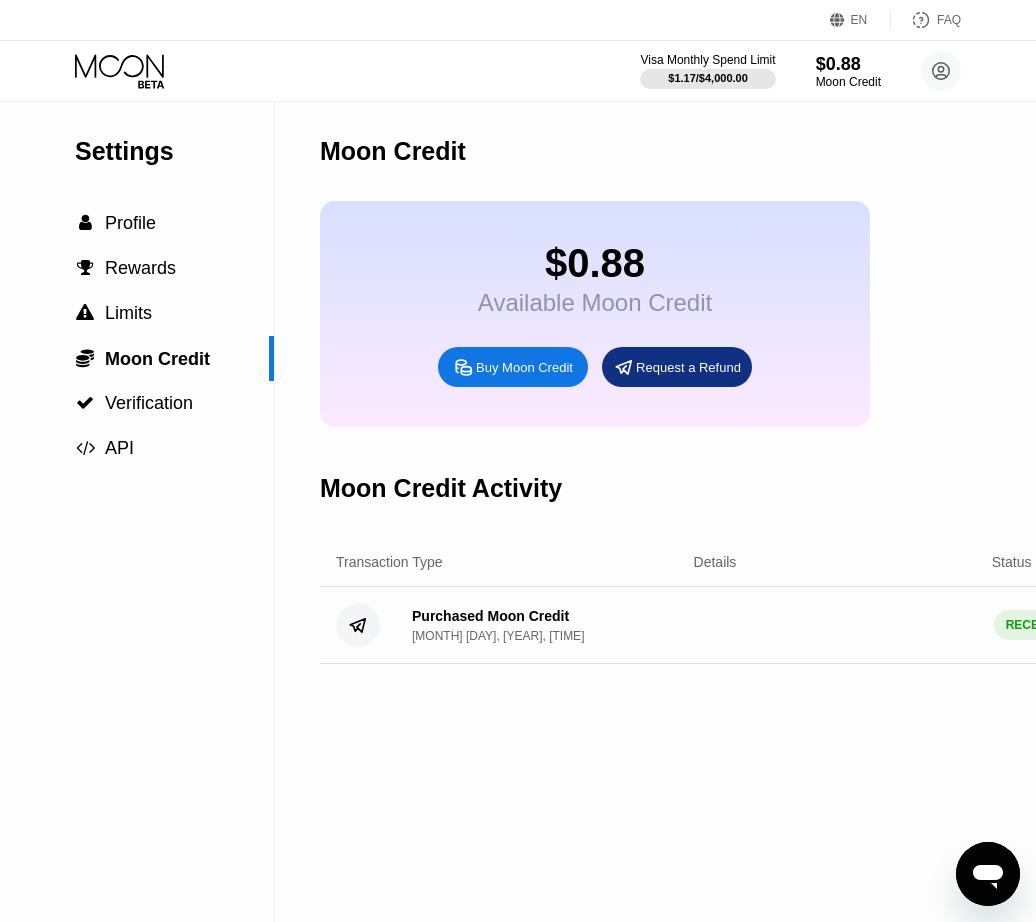 click on "$0.88" at bounding box center (595, 263) 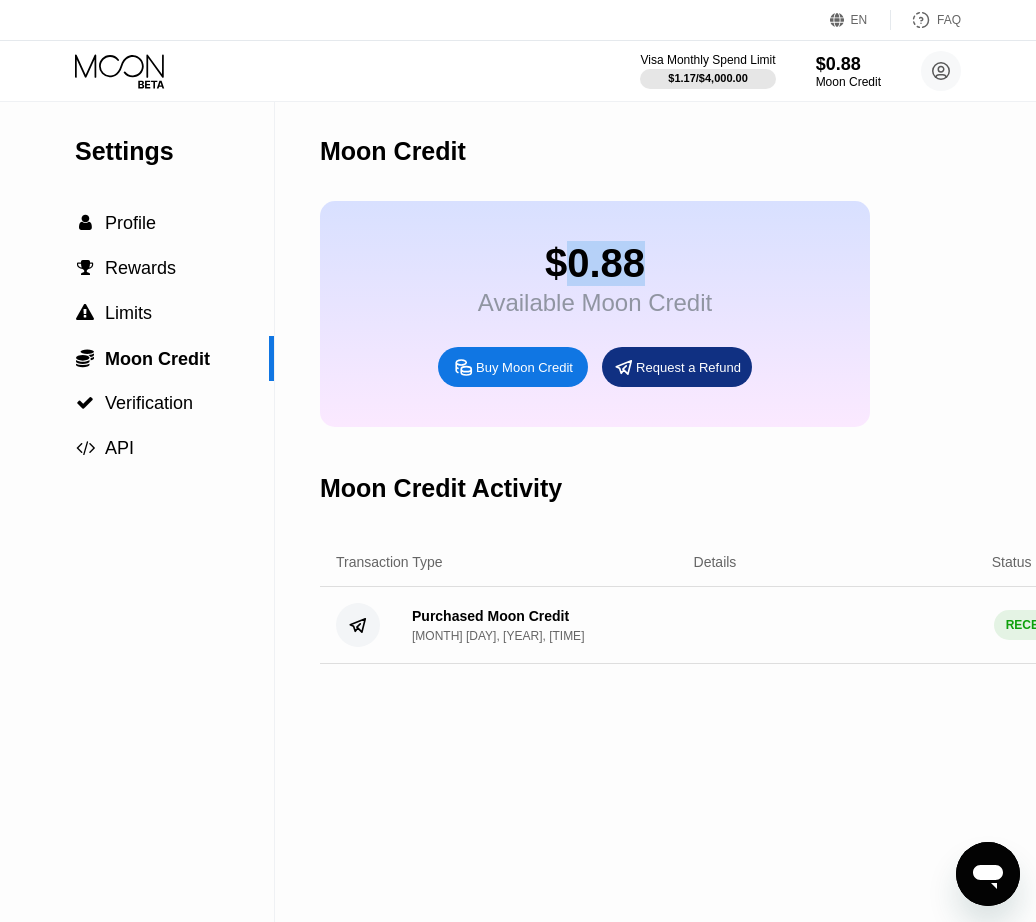 click on "$0.88" at bounding box center [595, 263] 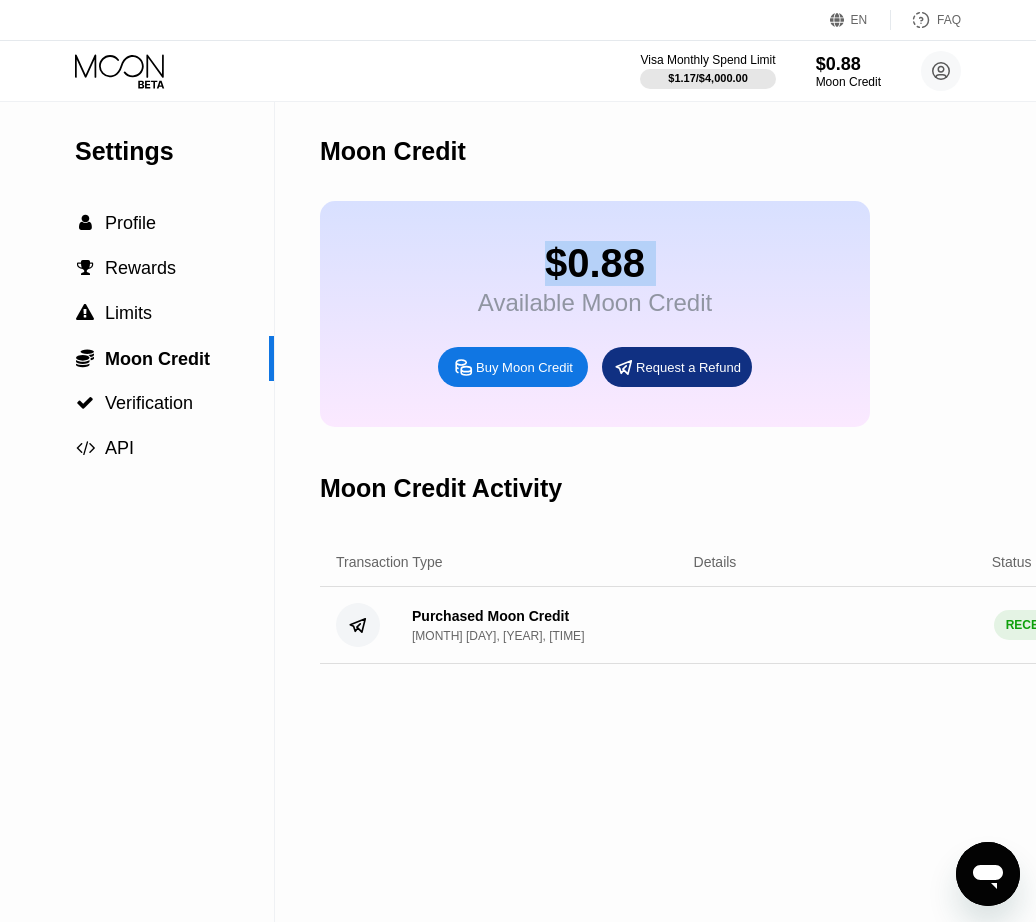 click on "$0.88" at bounding box center (595, 263) 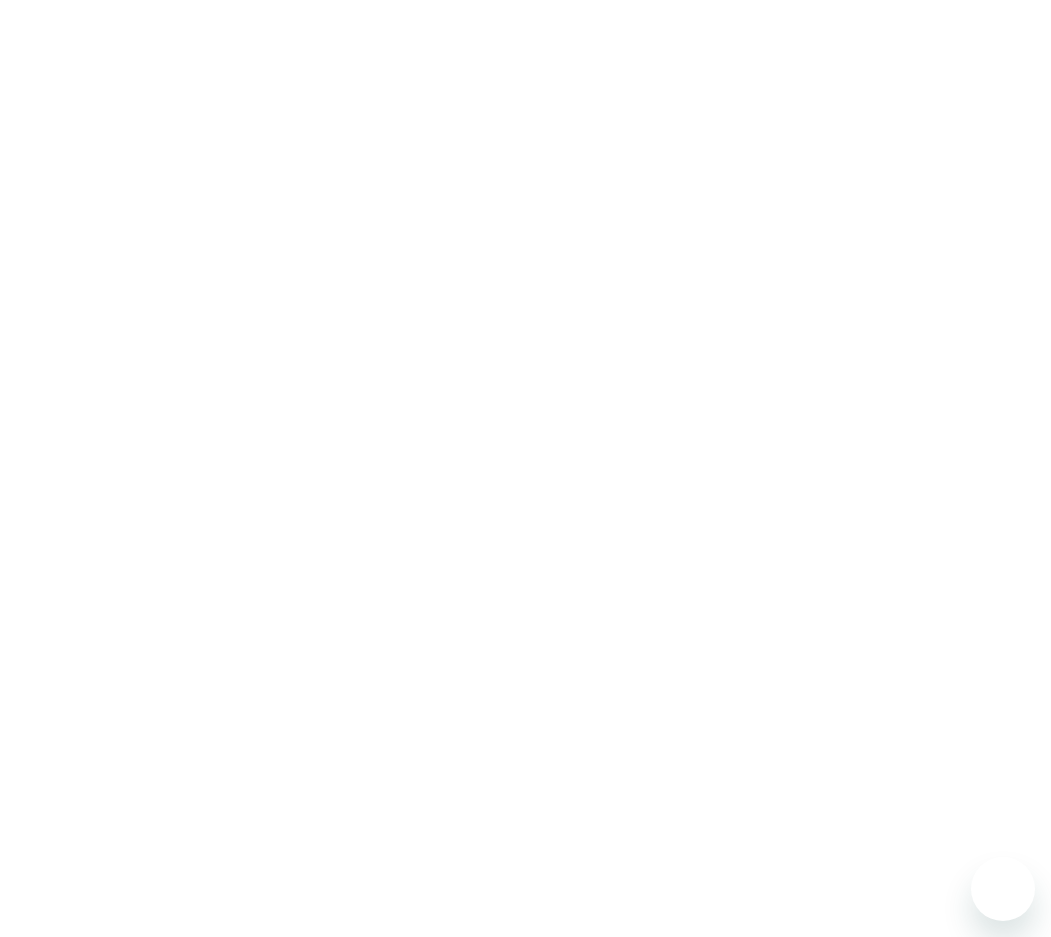 scroll, scrollTop: 0, scrollLeft: 0, axis: both 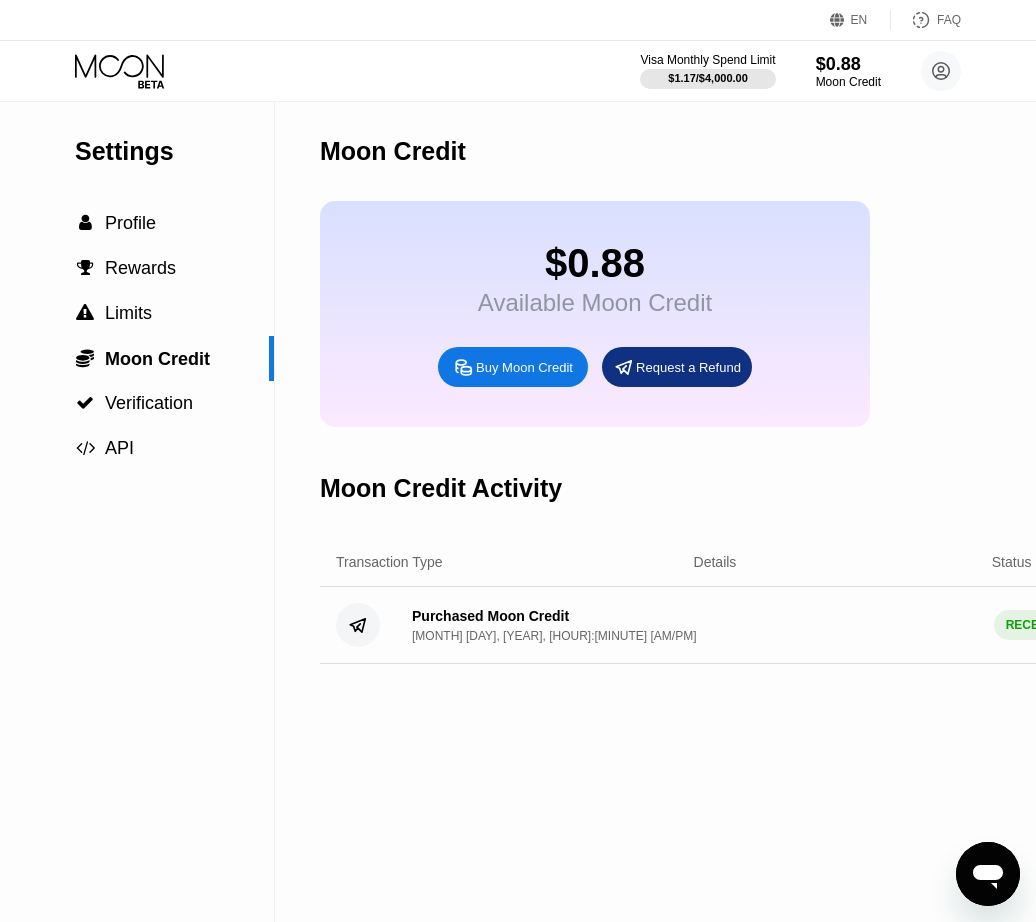 click on "$0.88 Available Moon Credit Buy Moon Credit Request a Refund" at bounding box center [595, 314] 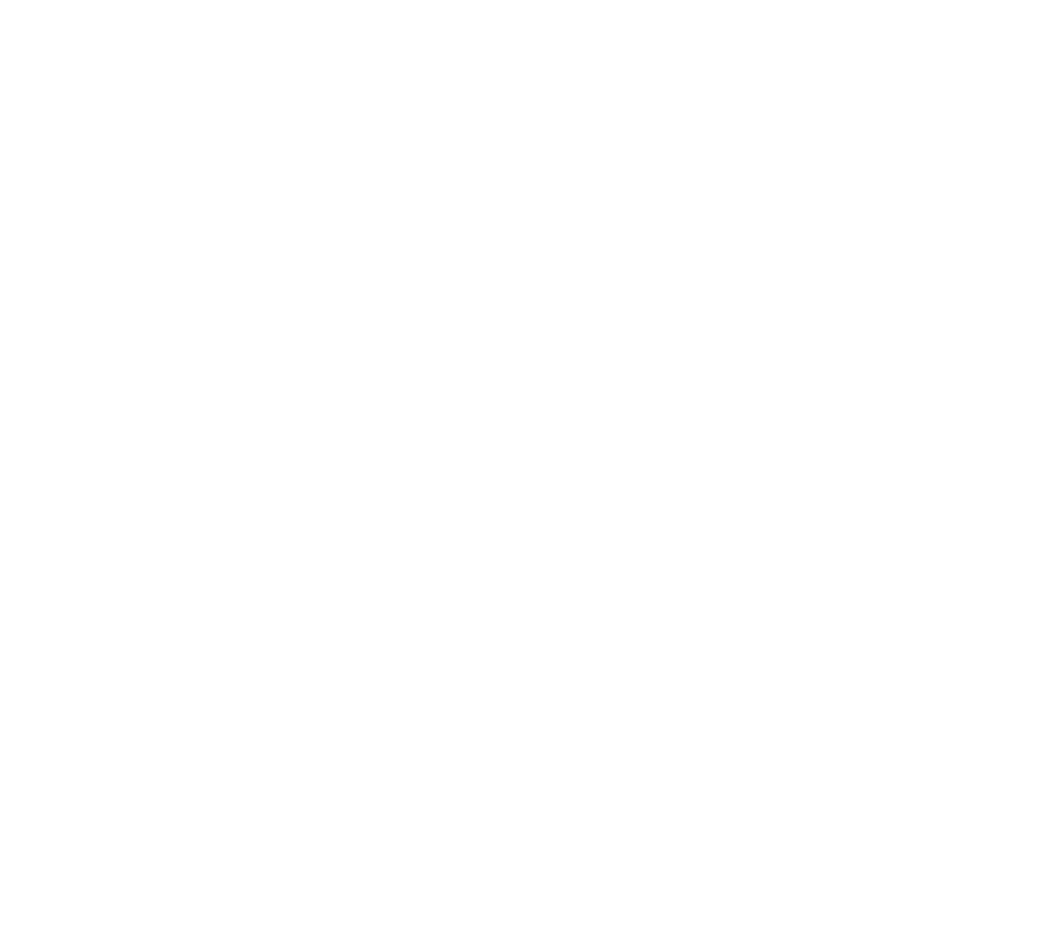 scroll, scrollTop: 0, scrollLeft: 0, axis: both 